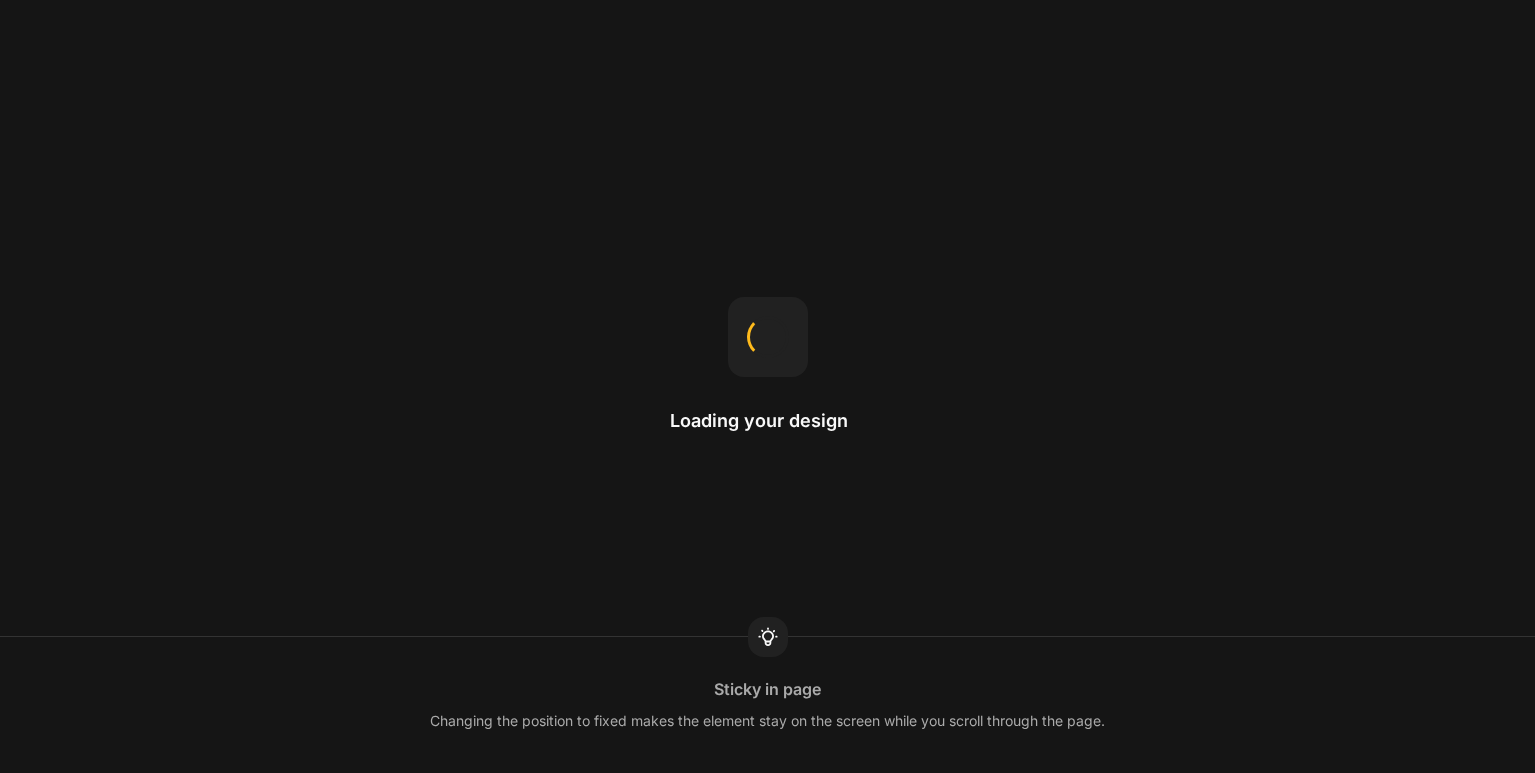 scroll, scrollTop: 0, scrollLeft: 0, axis: both 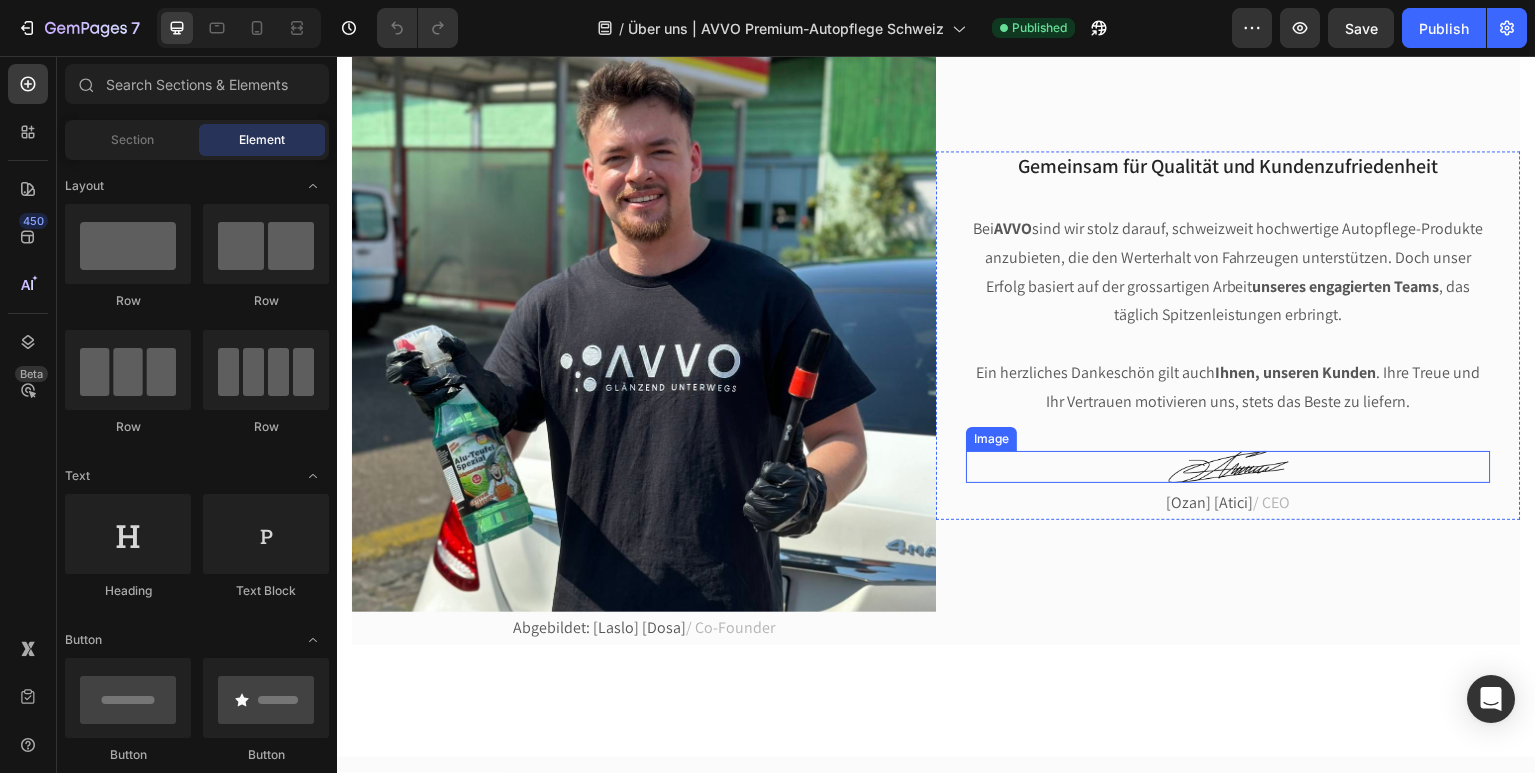 click at bounding box center [1230, 468] 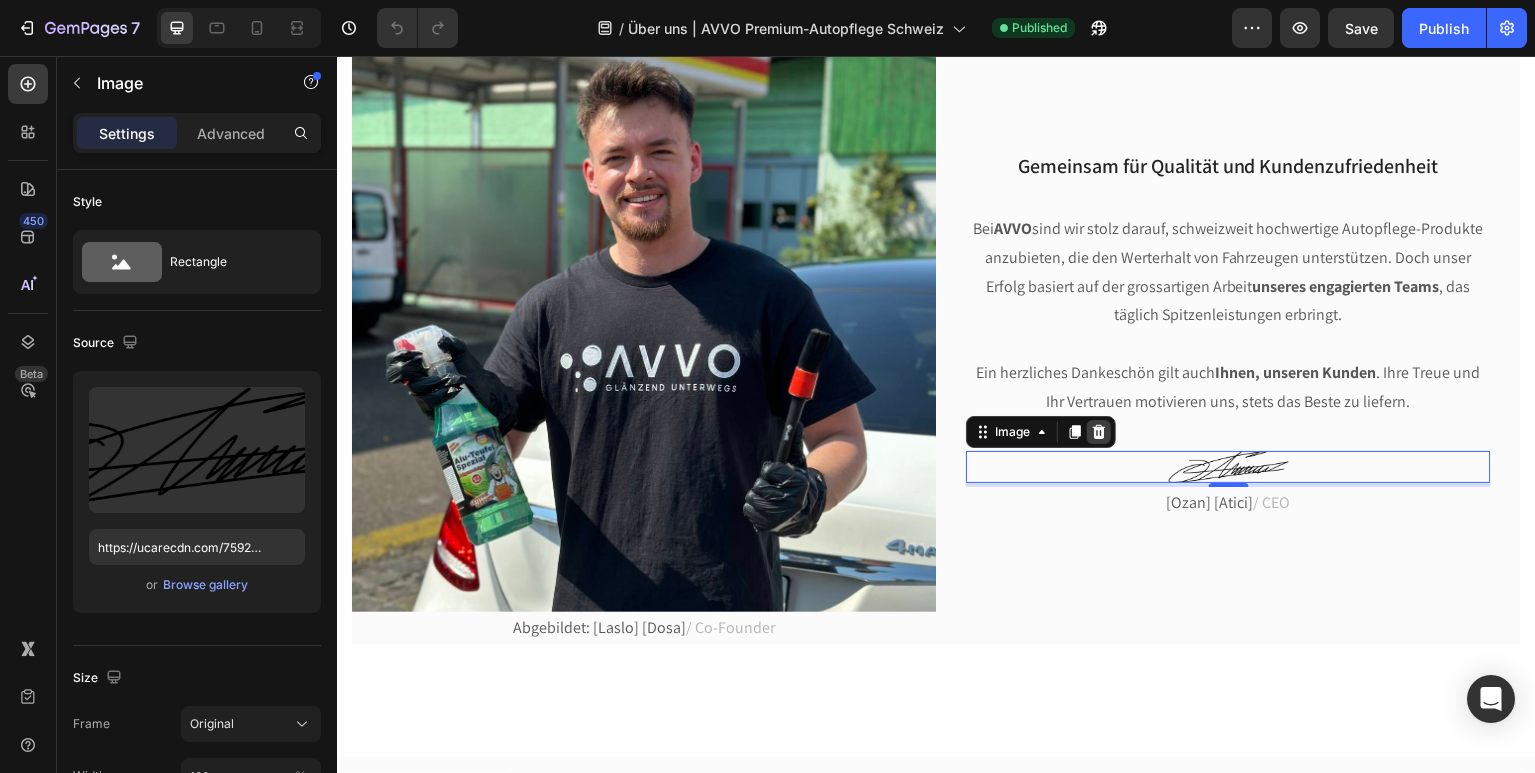 click 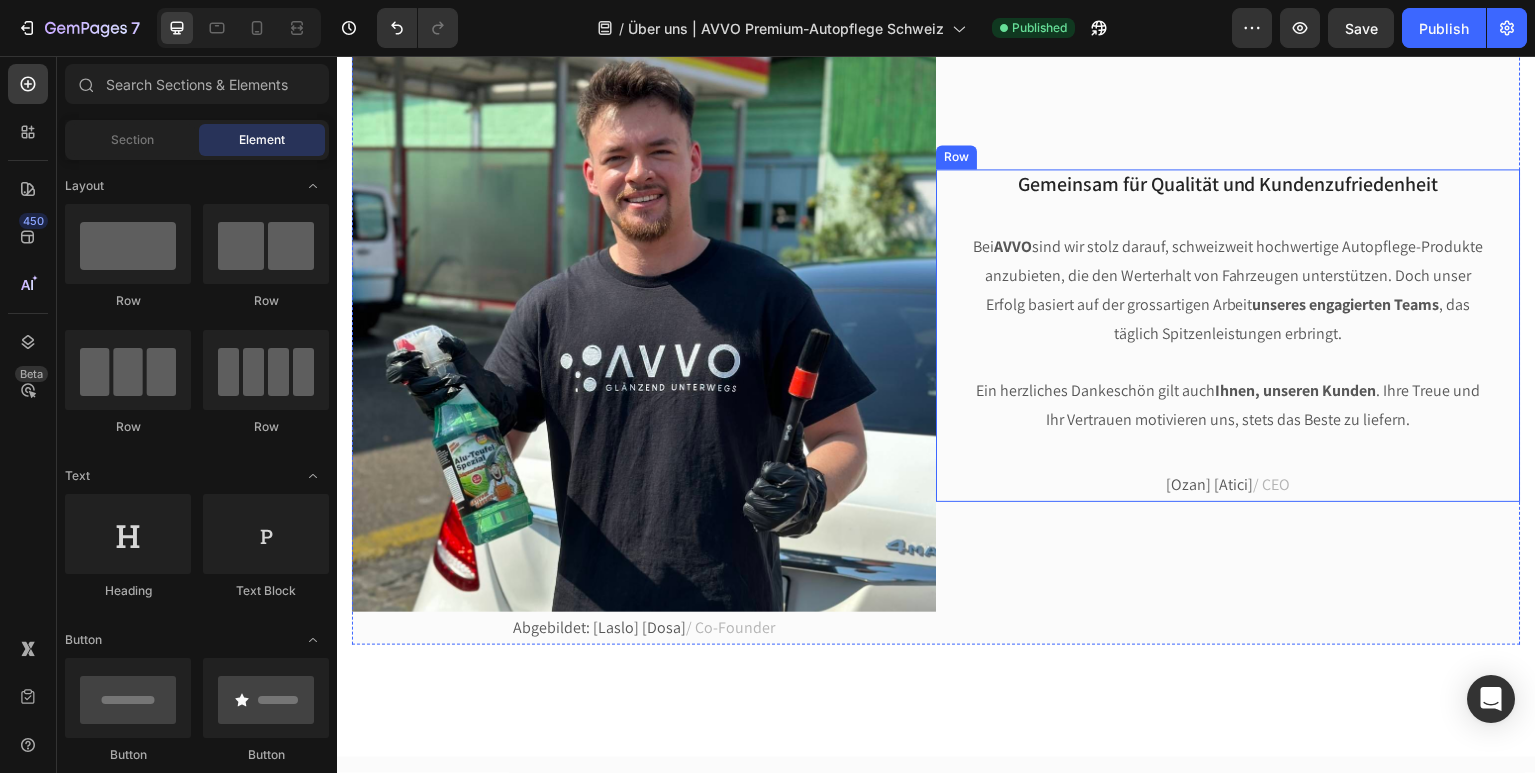 click on "Gemeinsam für Qualität und Kundenzufriedenheit Heading Bei AVVO sind wir stolz darauf, schweizweit hochwertige Autopflege-Produkte anzubieten, die den Werterhalt von Fahrzeugen unterstützen. Doch unser Erfolg basiert auf der grossartigen Arbeit unseres engagierten Teams , das täglich Spitzenleistungen erbringt. Ein herzliches Dankeschön gilt auch Ihnen, unseren Kunden . Ihre Treue und Ihr Vertrauen motivieren uns, stets das Beste zu liefern. Text block [Ozan] [Atici] / CEO Text block" at bounding box center (1229, 336) 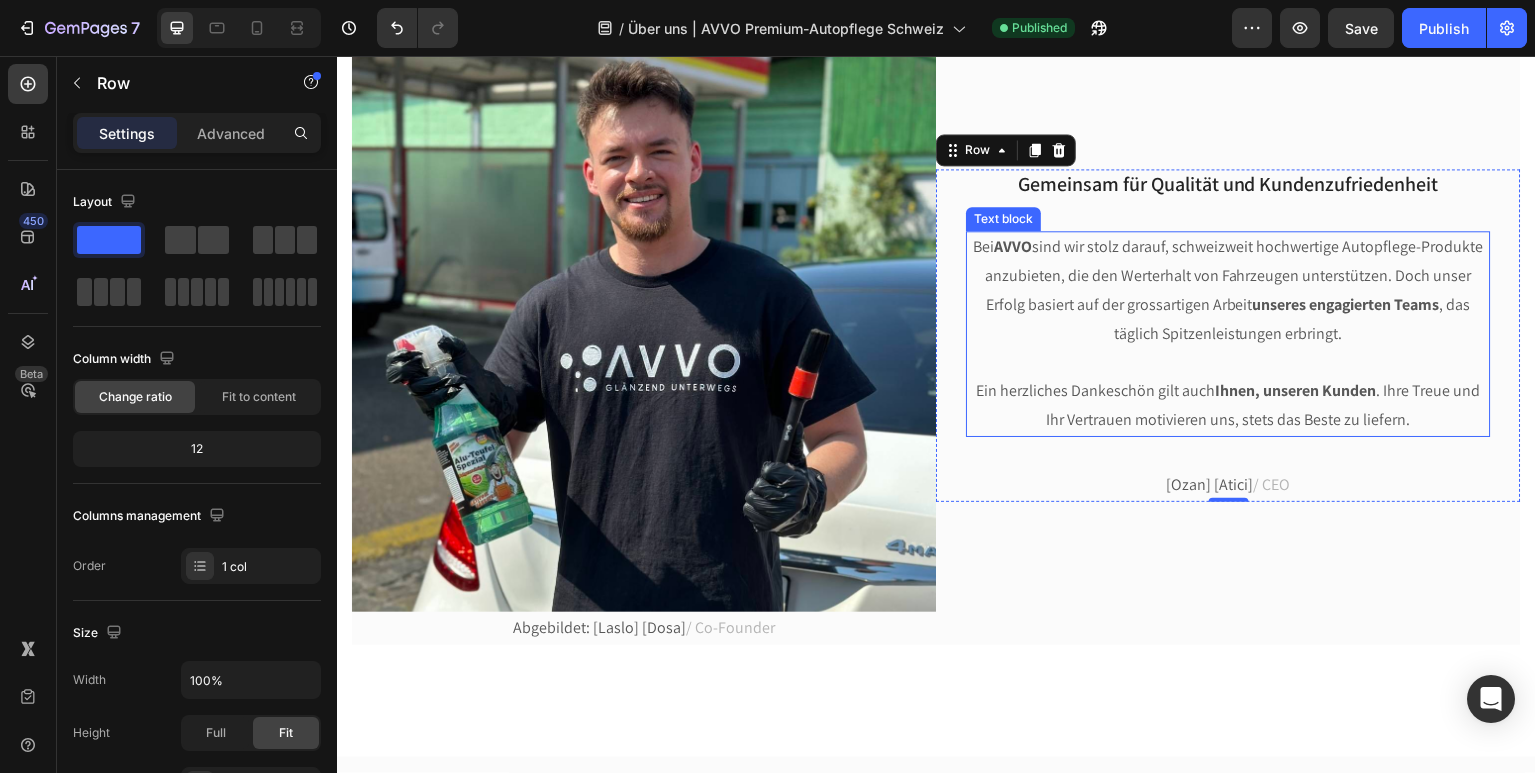click at bounding box center (1229, 364) 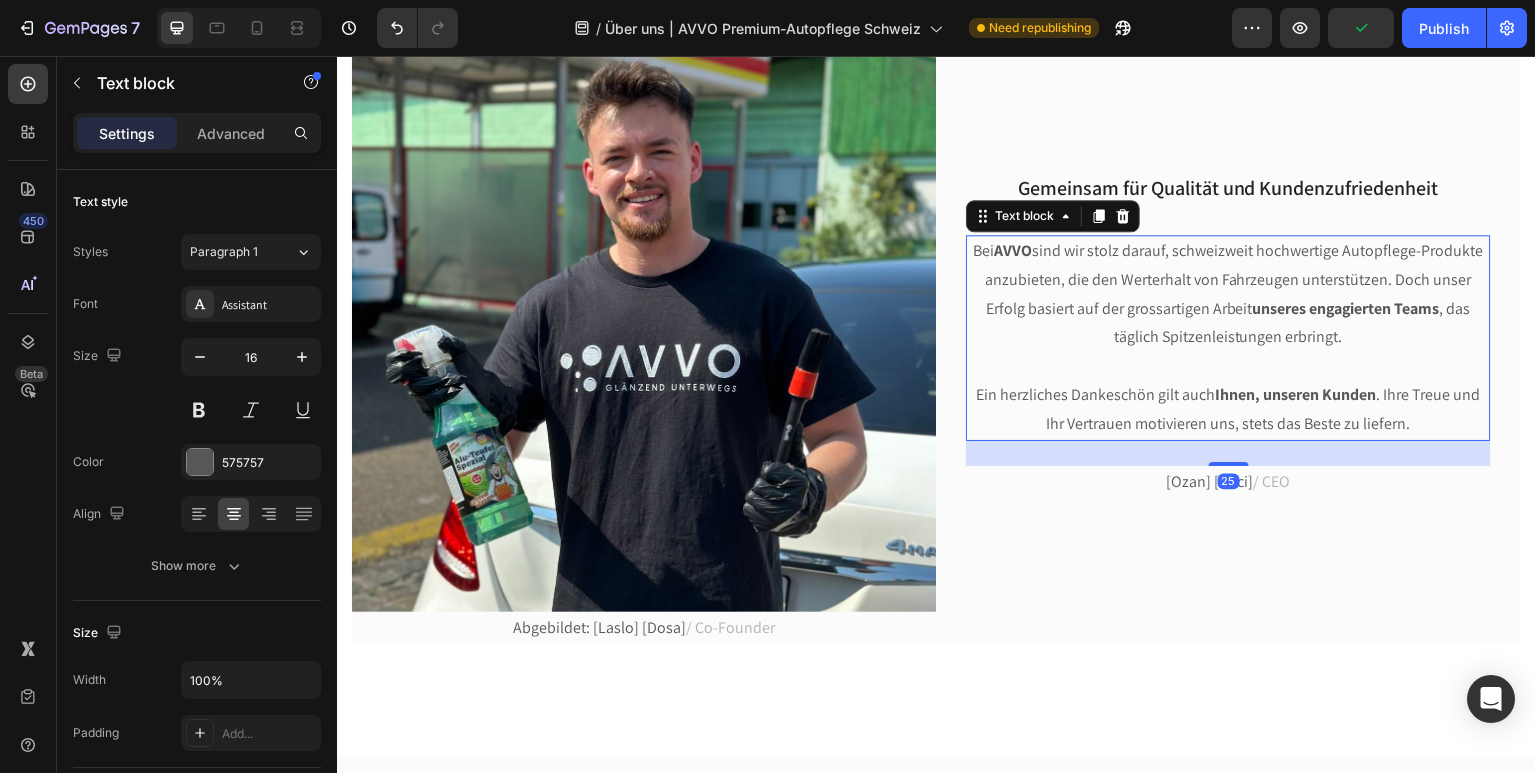 click on "25" at bounding box center [1229, 442] 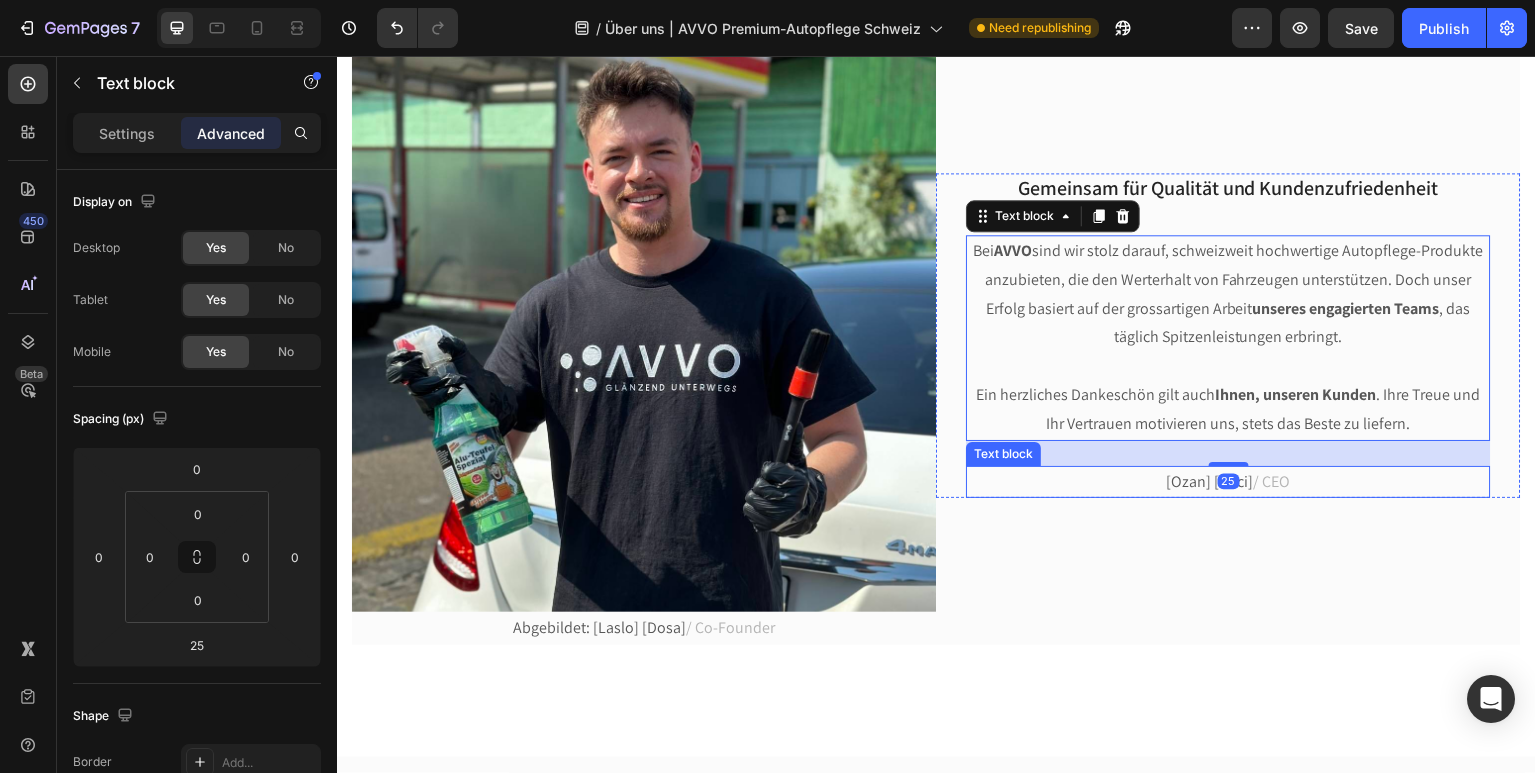 click on "/ CEO" at bounding box center [1273, 482] 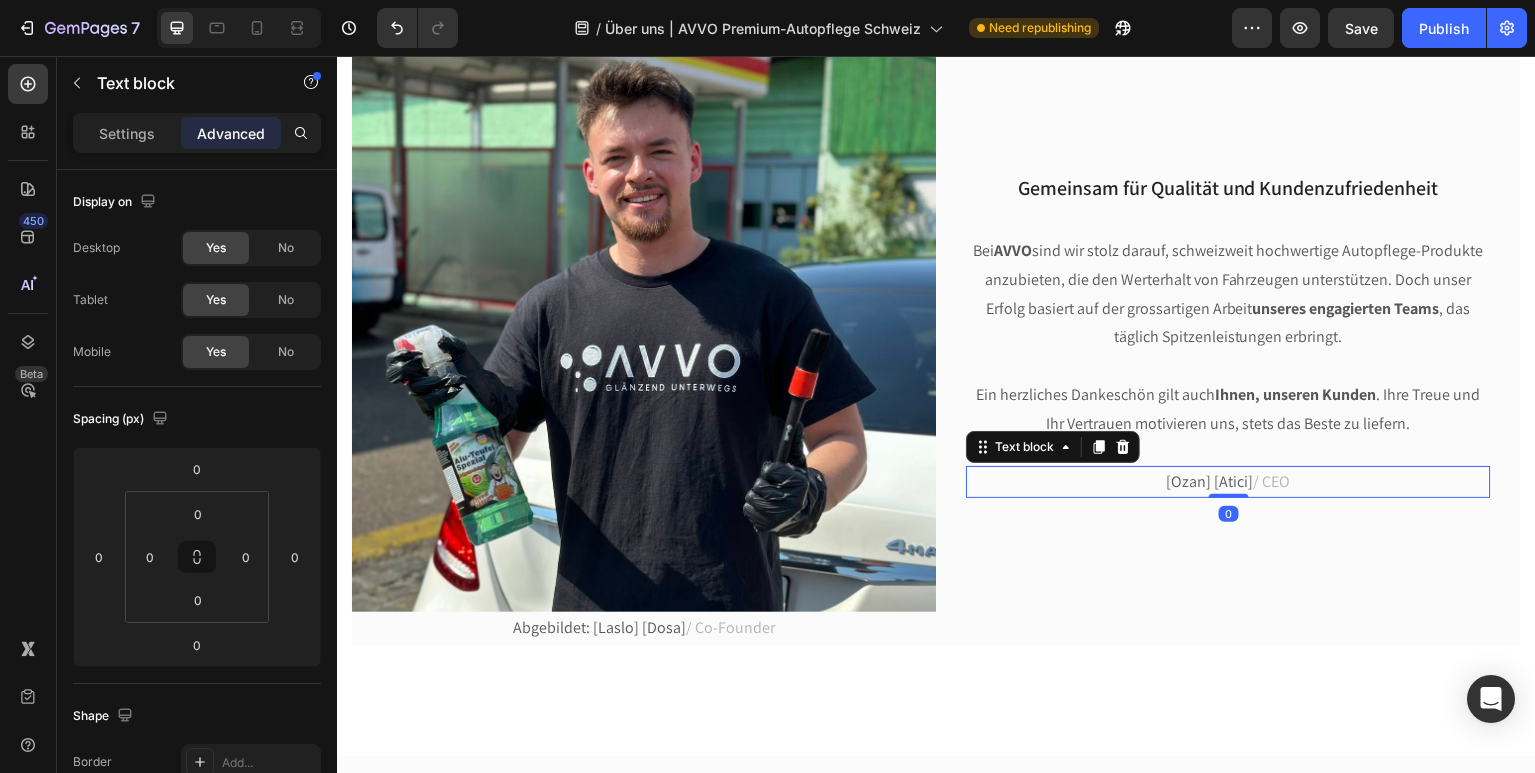 click on "[Ozan] [Atici] / CEO" at bounding box center (1229, 483) 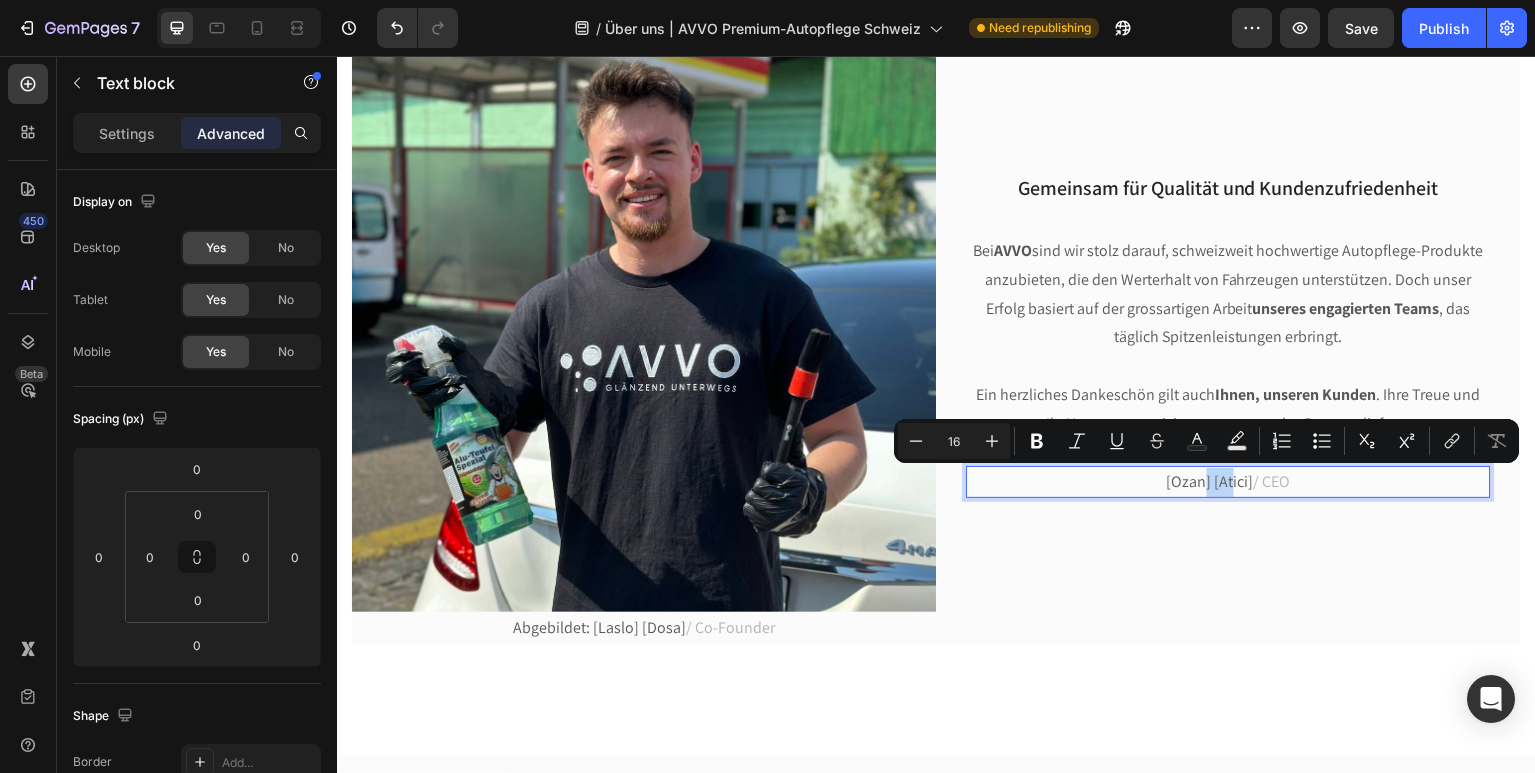click on "/ CEO" at bounding box center [1273, 482] 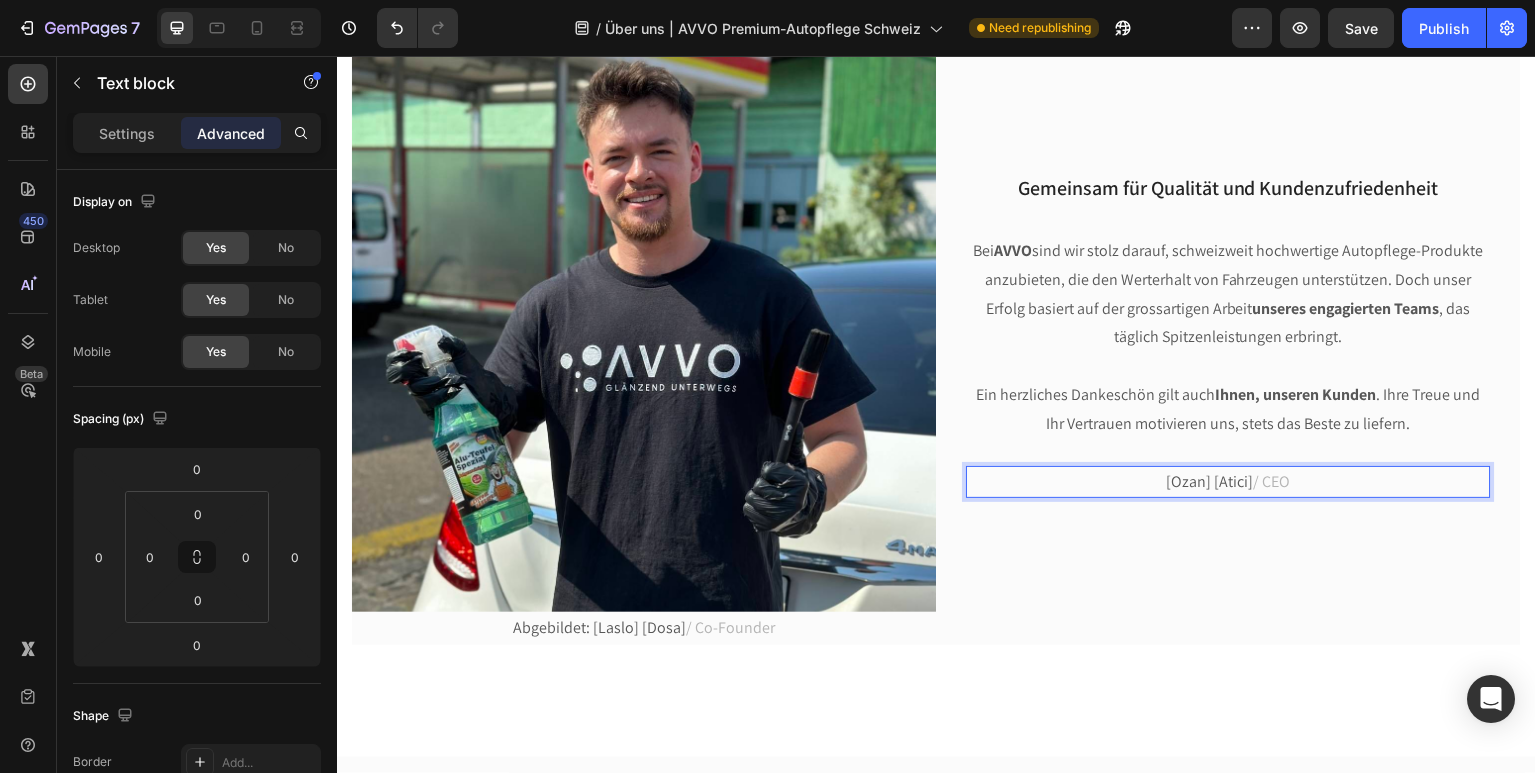 click on "/ CEO" at bounding box center [1273, 482] 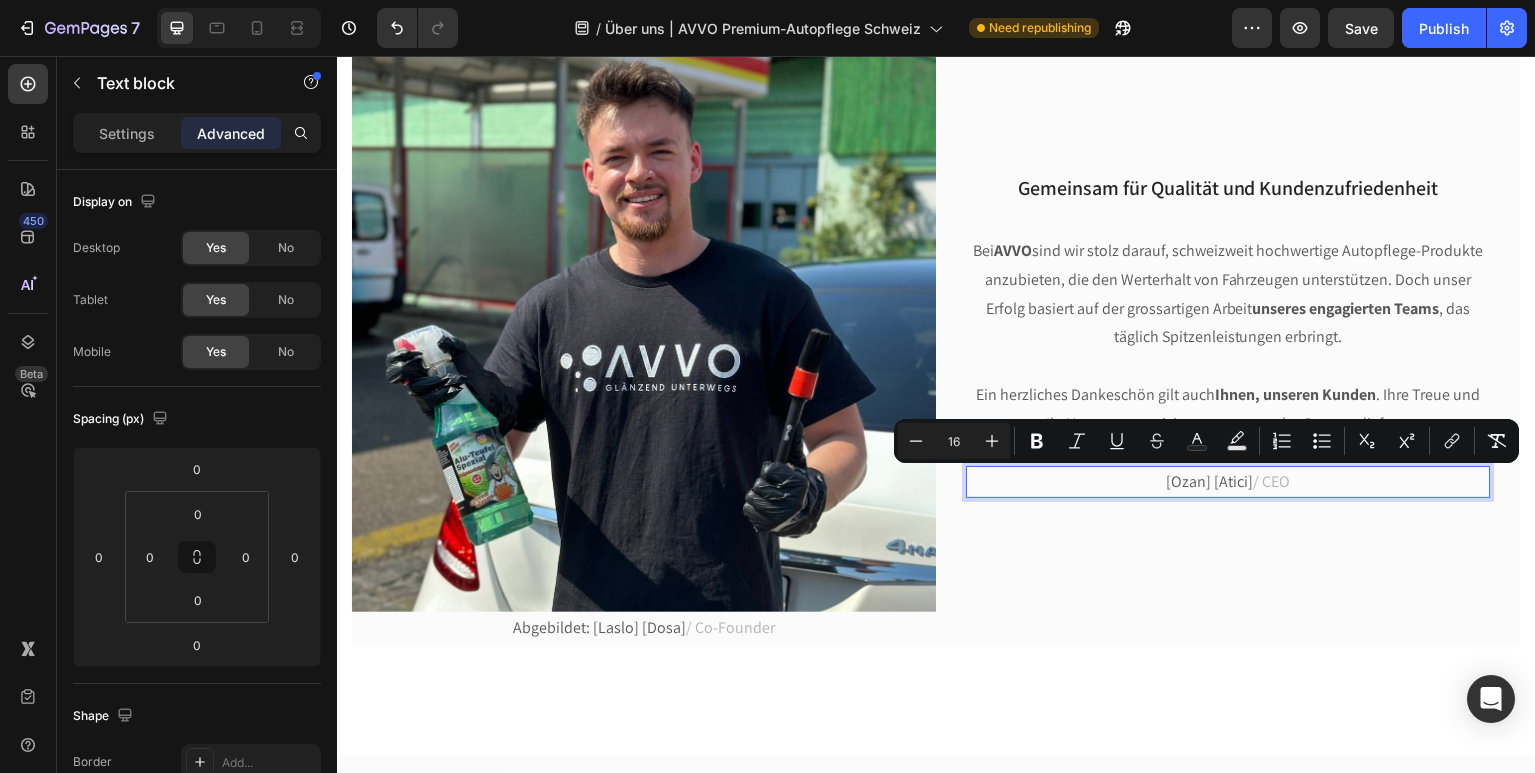 click on "[Ozan] [Atici] / CEO" at bounding box center (1229, 483) 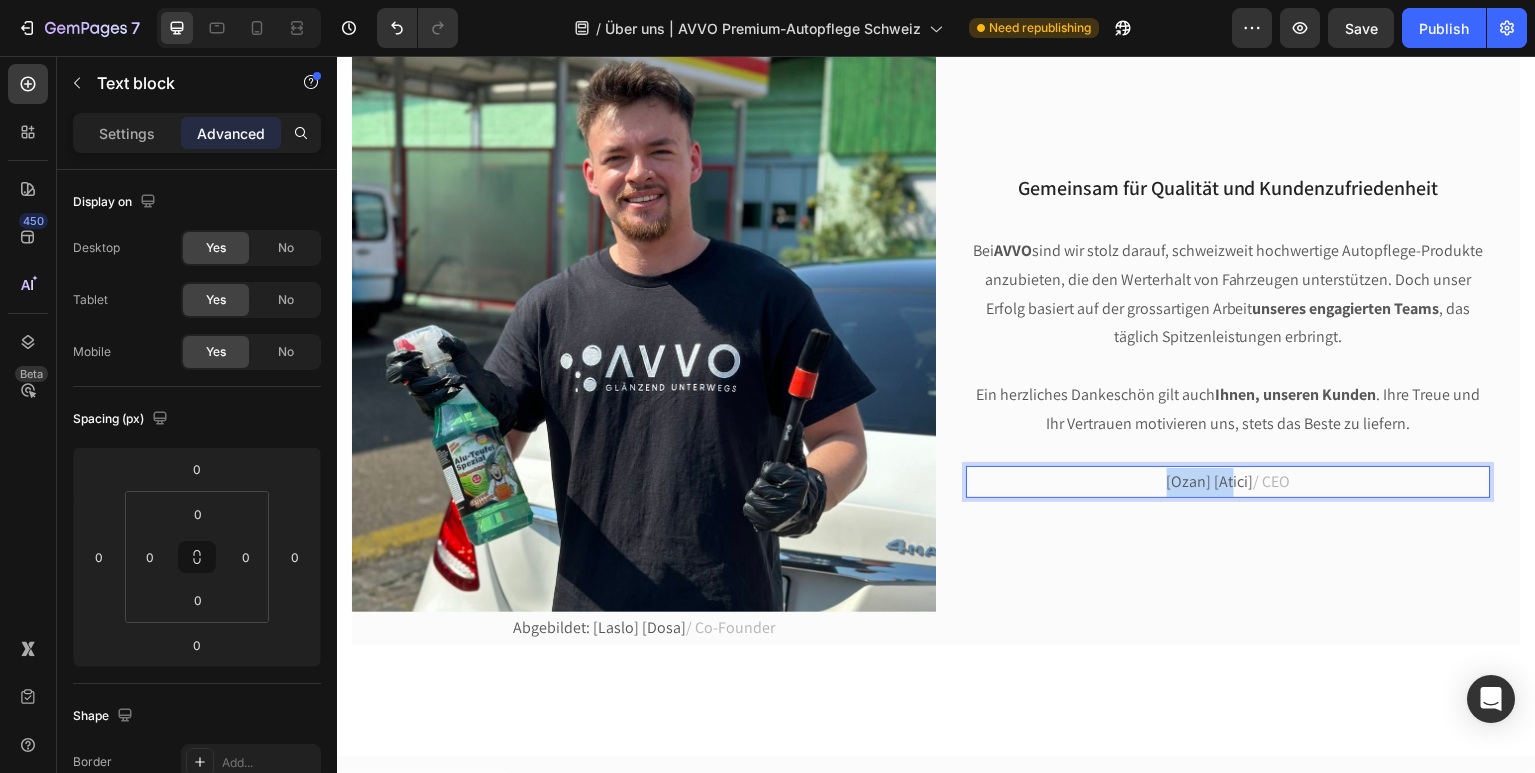 drag, startPoint x: 1241, startPoint y: 482, endPoint x: 1177, endPoint y: 486, distance: 64.12488 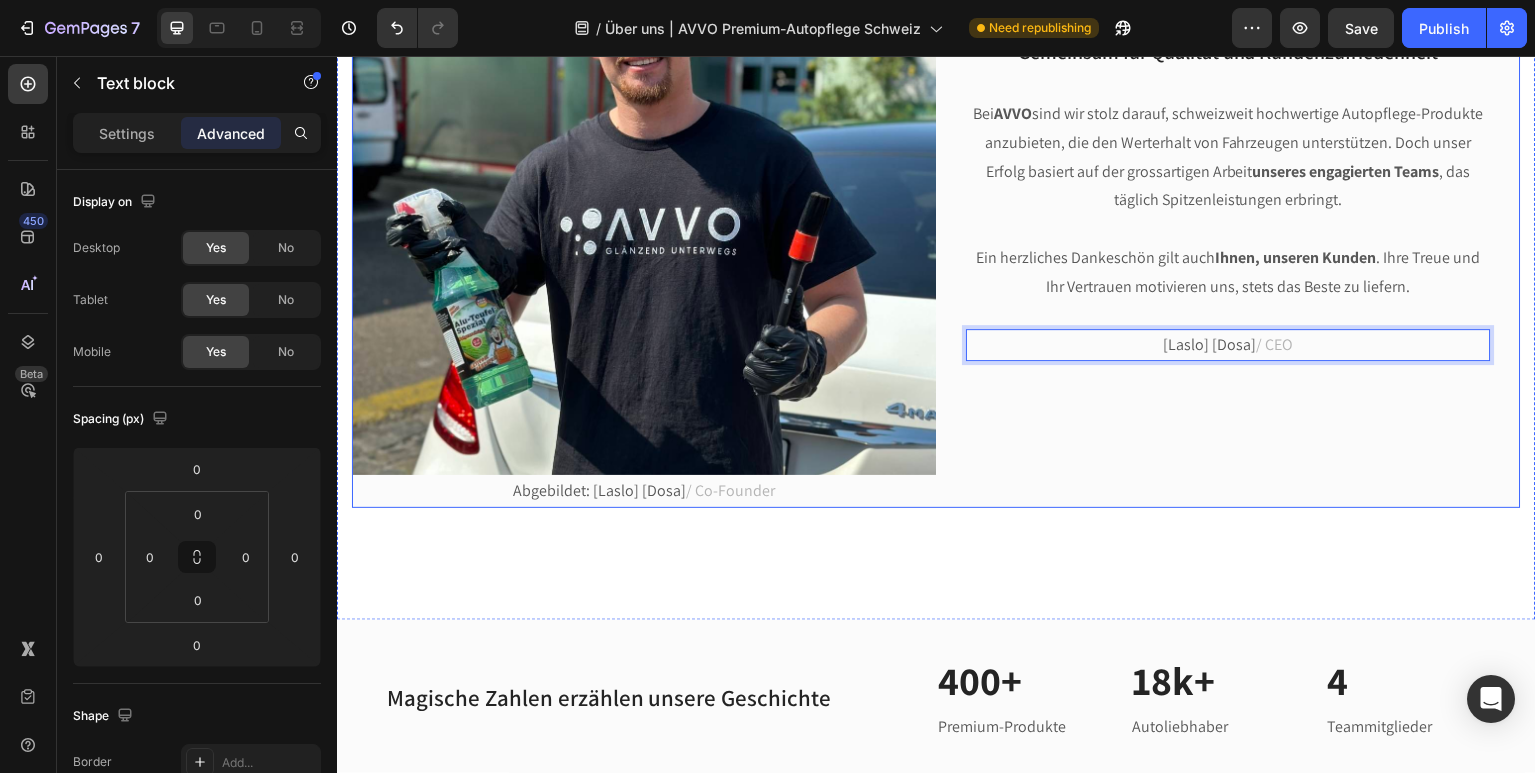scroll, scrollTop: 698, scrollLeft: 0, axis: vertical 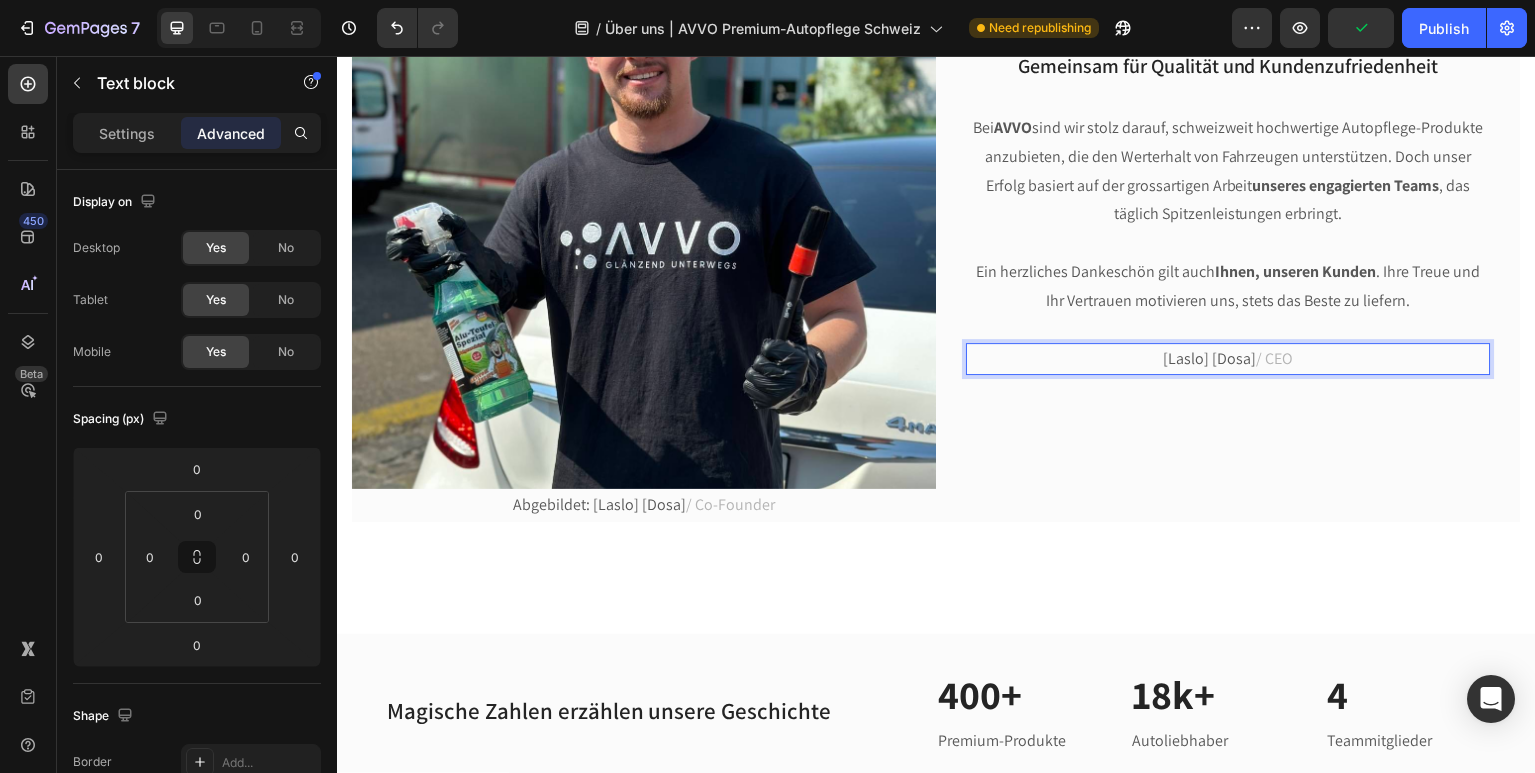 click on "[Laslo] Dosa / CEO" at bounding box center (1229, 360) 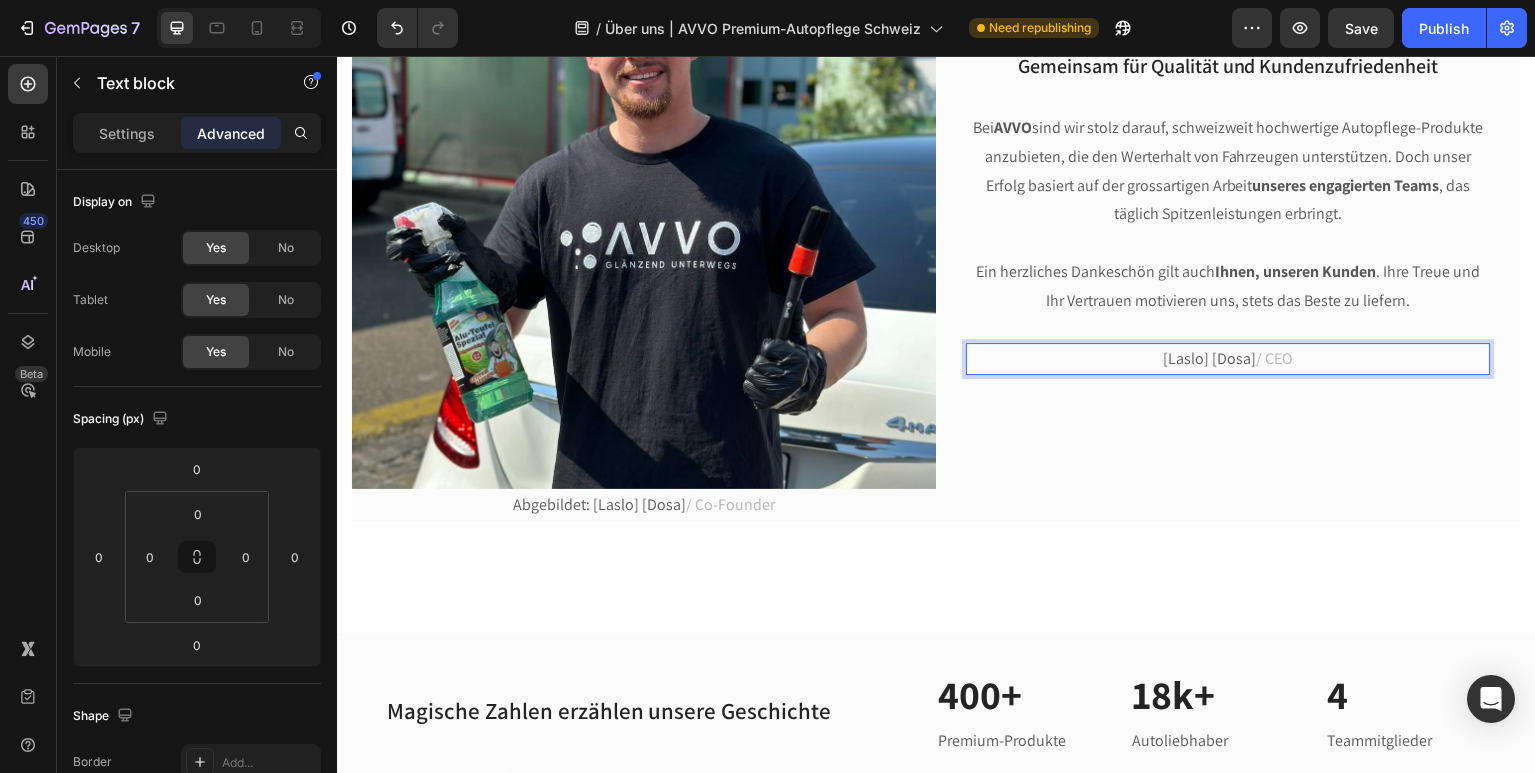 click on "/ CEO" at bounding box center [1276, 359] 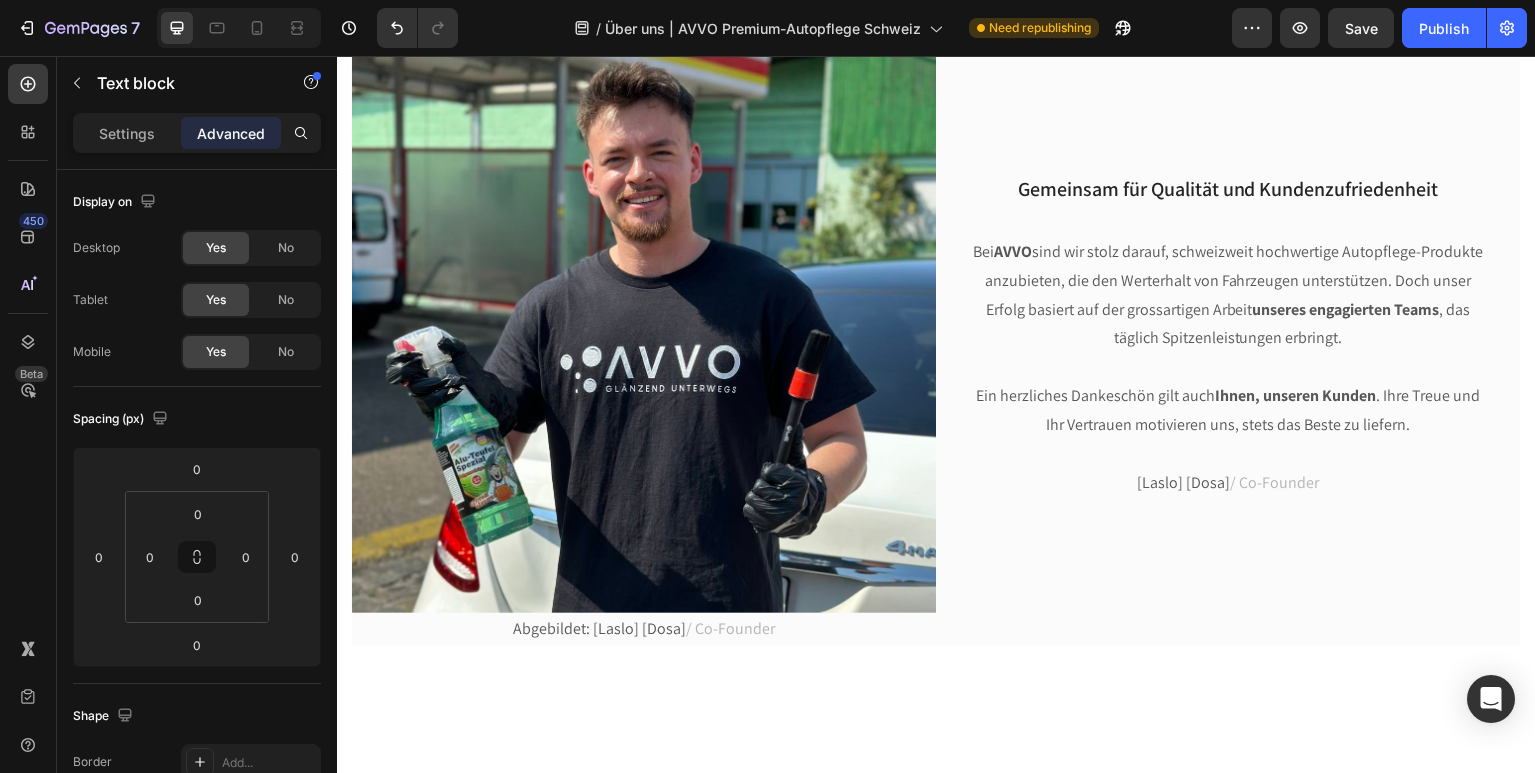 scroll, scrollTop: 619, scrollLeft: 0, axis: vertical 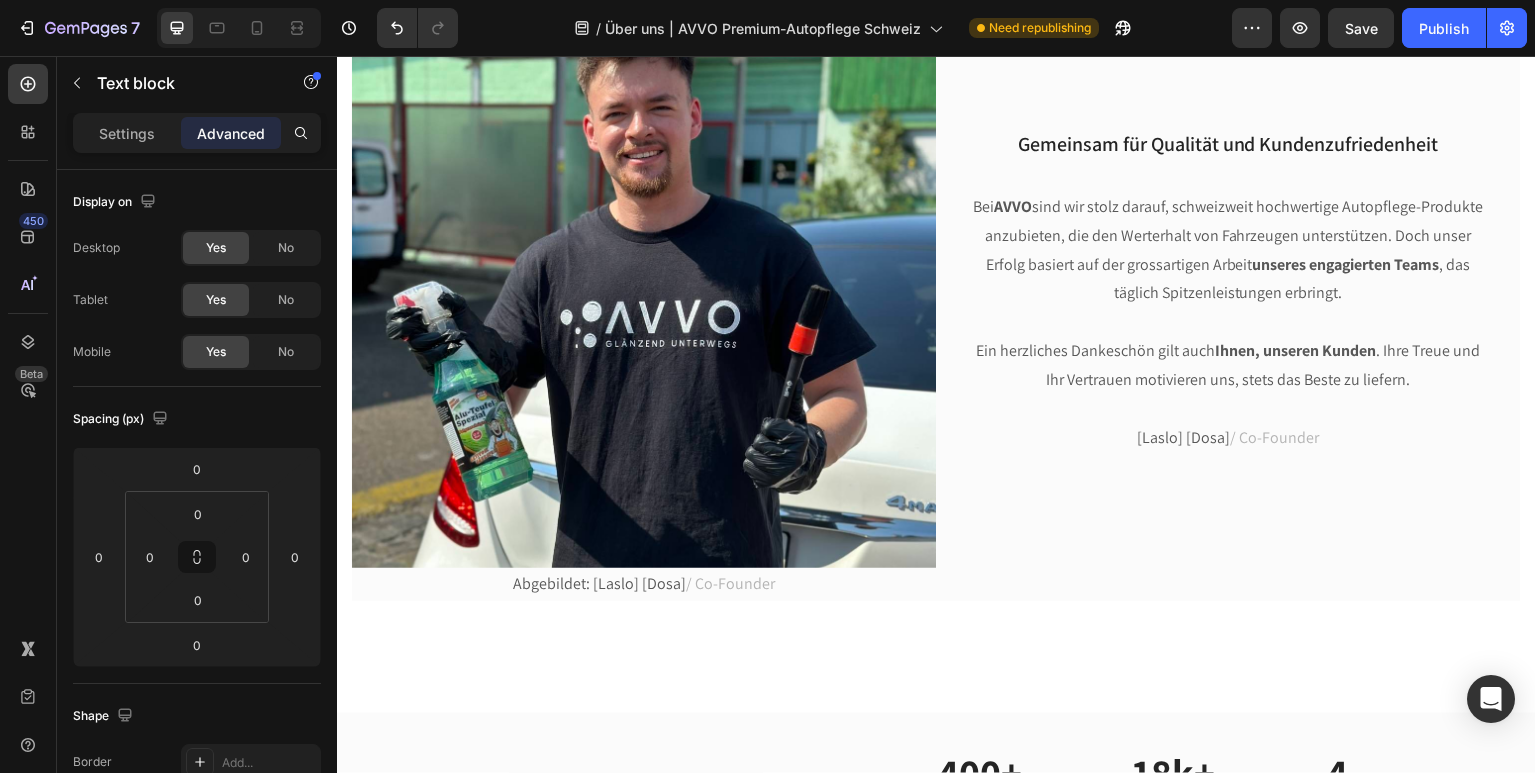 click on "/ Co-Founder" at bounding box center (1276, 438) 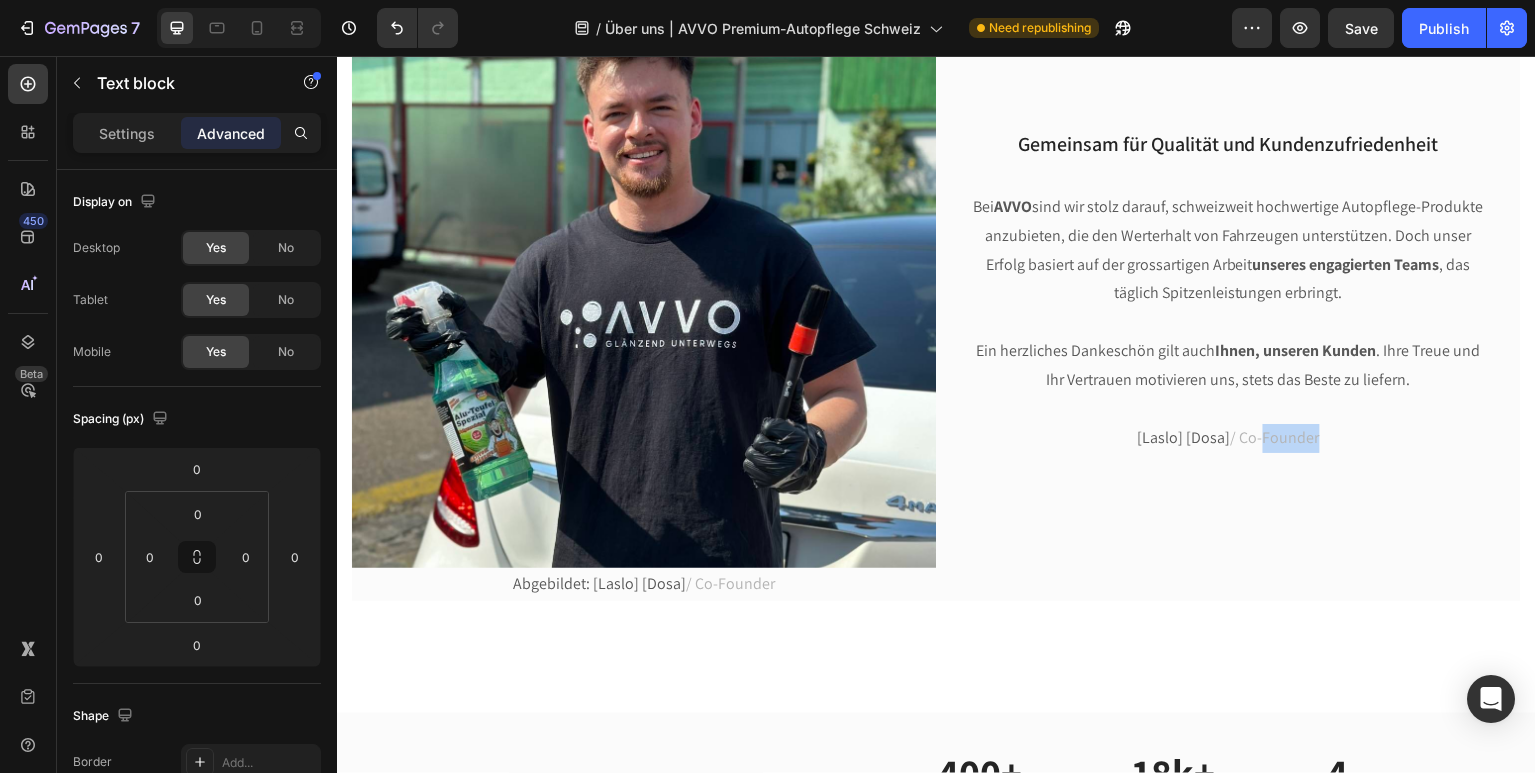 click on "/ Co-Founder" at bounding box center (1276, 438) 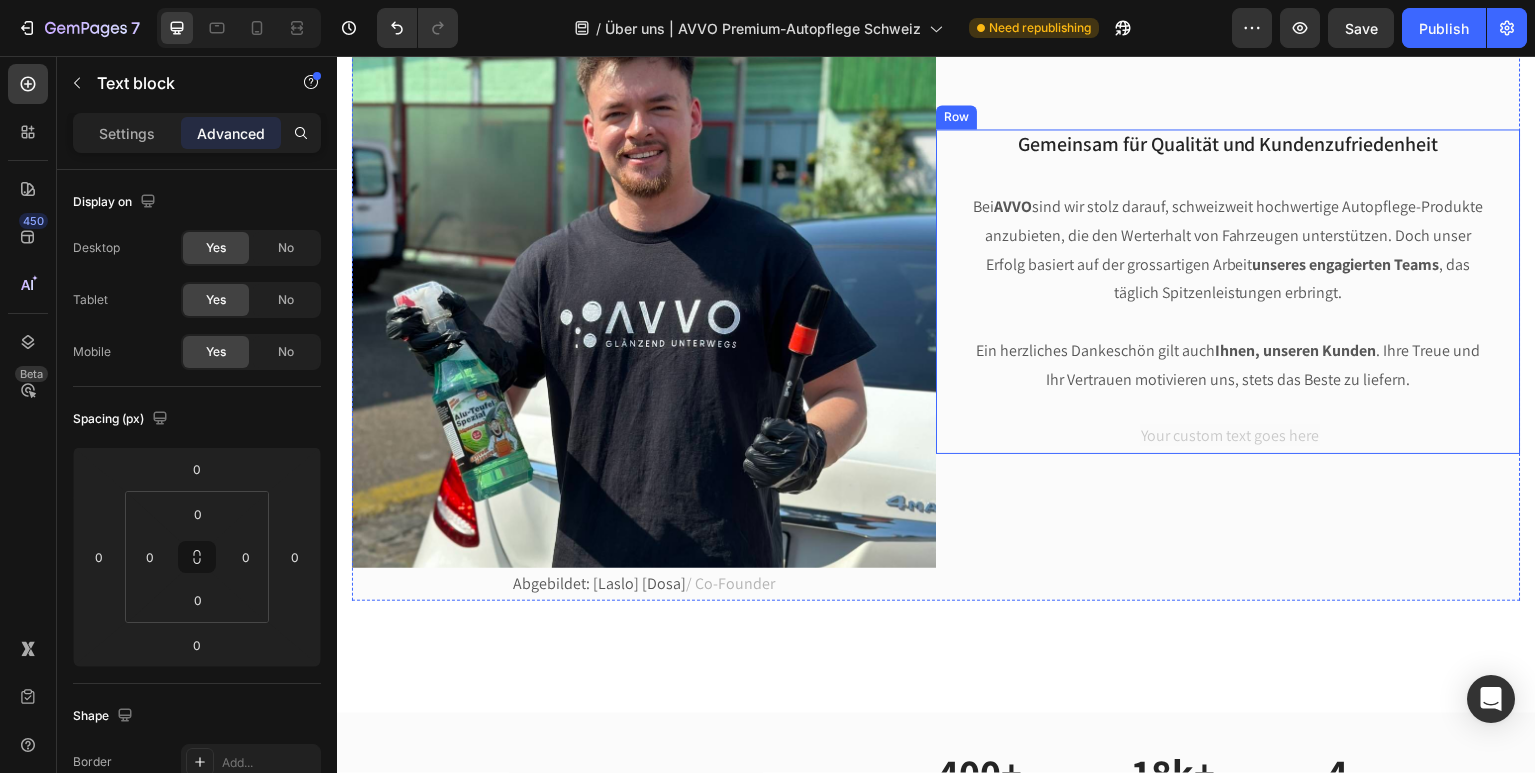 click on "Gemeinsam für Qualität und Kundenzufriedenheit Heading Bei AVVO sind wir stolz darauf, schweizweit hochwertige Autopflege-Produkte anzubieten, die den Werterhalt von Fahrzeugen unterstützen. Doch unser Erfolg basiert auf der grossartigen Arbeit unseres engagierten Teams , das täglich Spitzenleistungen erbringt. Ein herzliches Dankeschön gilt auch Ihnen, unseren Kunden . Ihre Treue und Ihr Vertrauen motivieren uns, stets das Beste zu liefern. Text block Text block" at bounding box center [1229, 292] 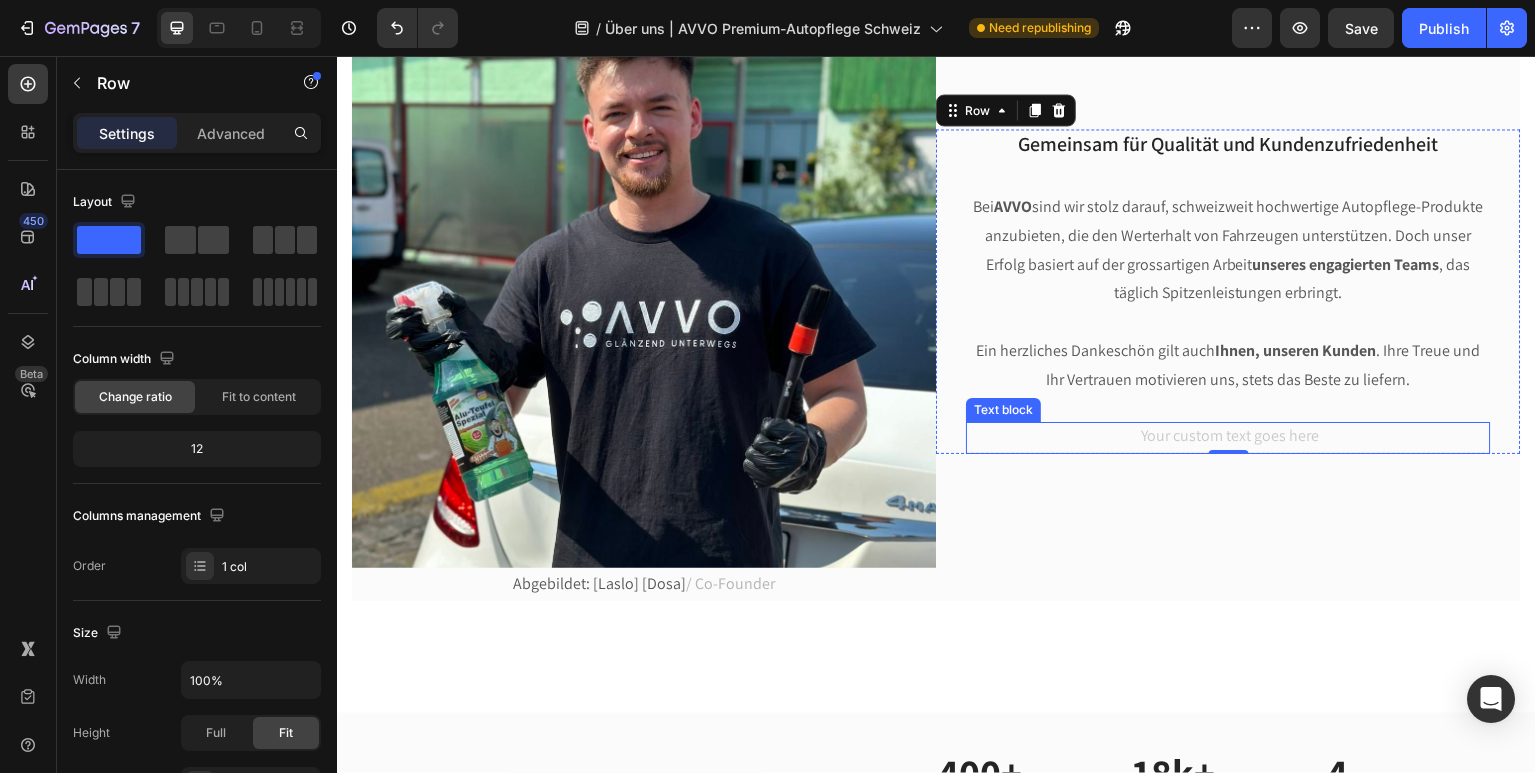 click at bounding box center [1229, 439] 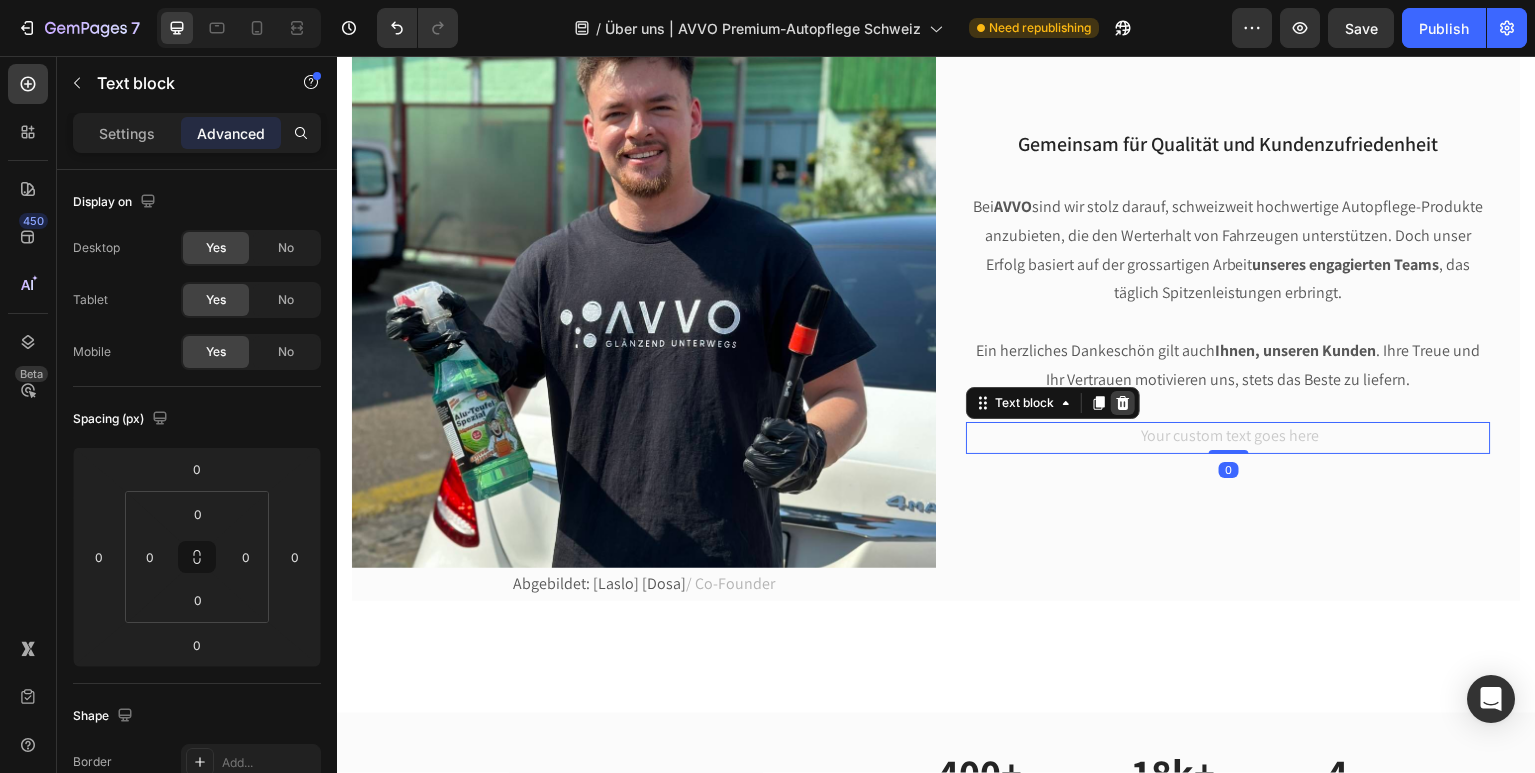 click at bounding box center [1124, 404] 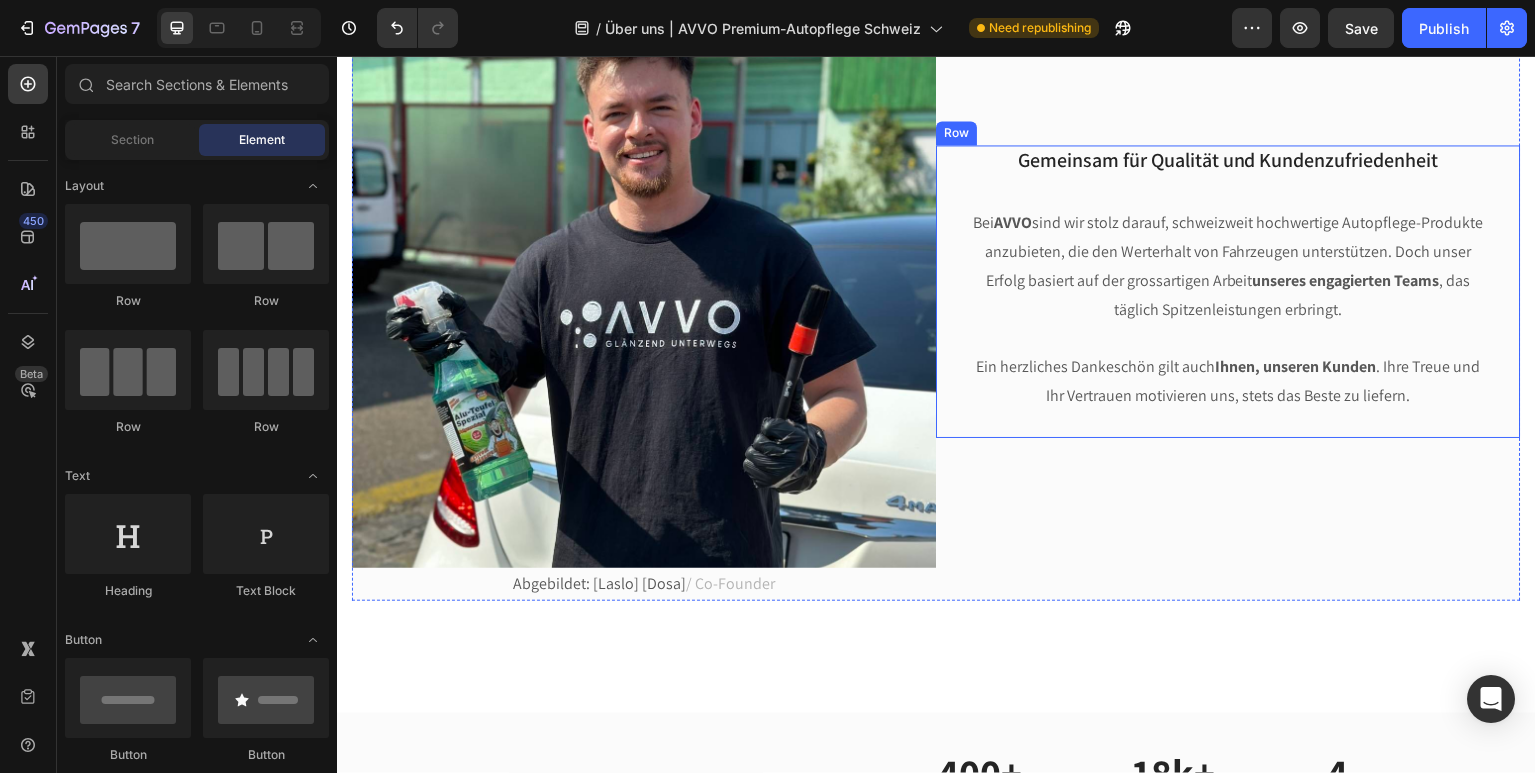 click on "Gemeinsam für Qualität und Kundenzufriedenheit Heading Bei AVVO sind wir stolz darauf, schweizweit hochwertige Autopflege-Produkte anzubieten, die den Werterhalt von Fahrzeugen unterstützen. Doch unser Erfolg basiert auf der grossartigen Arbeit unseres engagierten Teams , das täglich Spitzenleistungen erbringt. Ein herzliches Dankeschön gilt auch Ihnen, unseren Kunden . Ihre Treue und Ihr Vertrauen motivieren uns, stets das Beste zu liefern. Text block" at bounding box center (1229, 292) 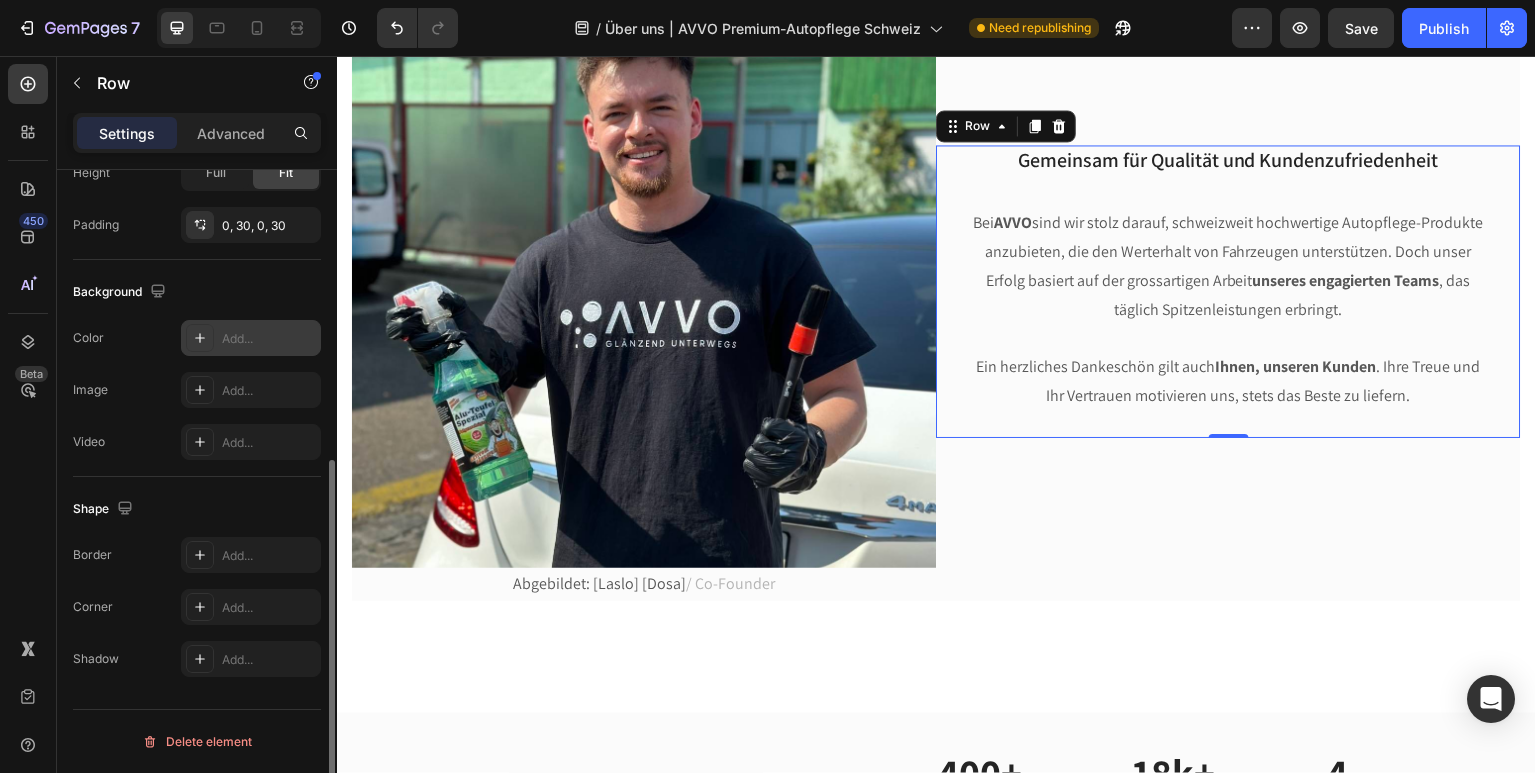 scroll, scrollTop: 0, scrollLeft: 0, axis: both 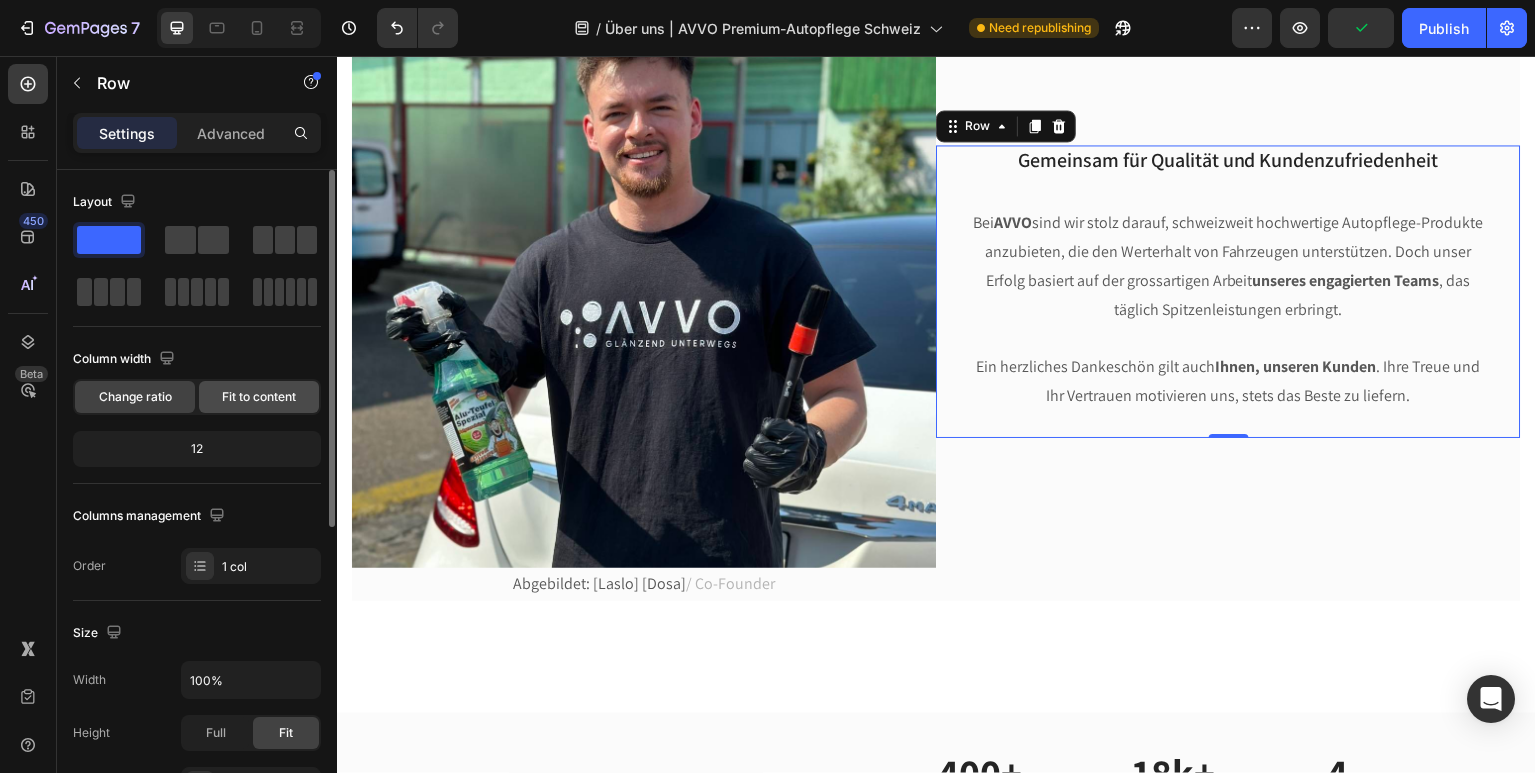 click on "Fit to content" 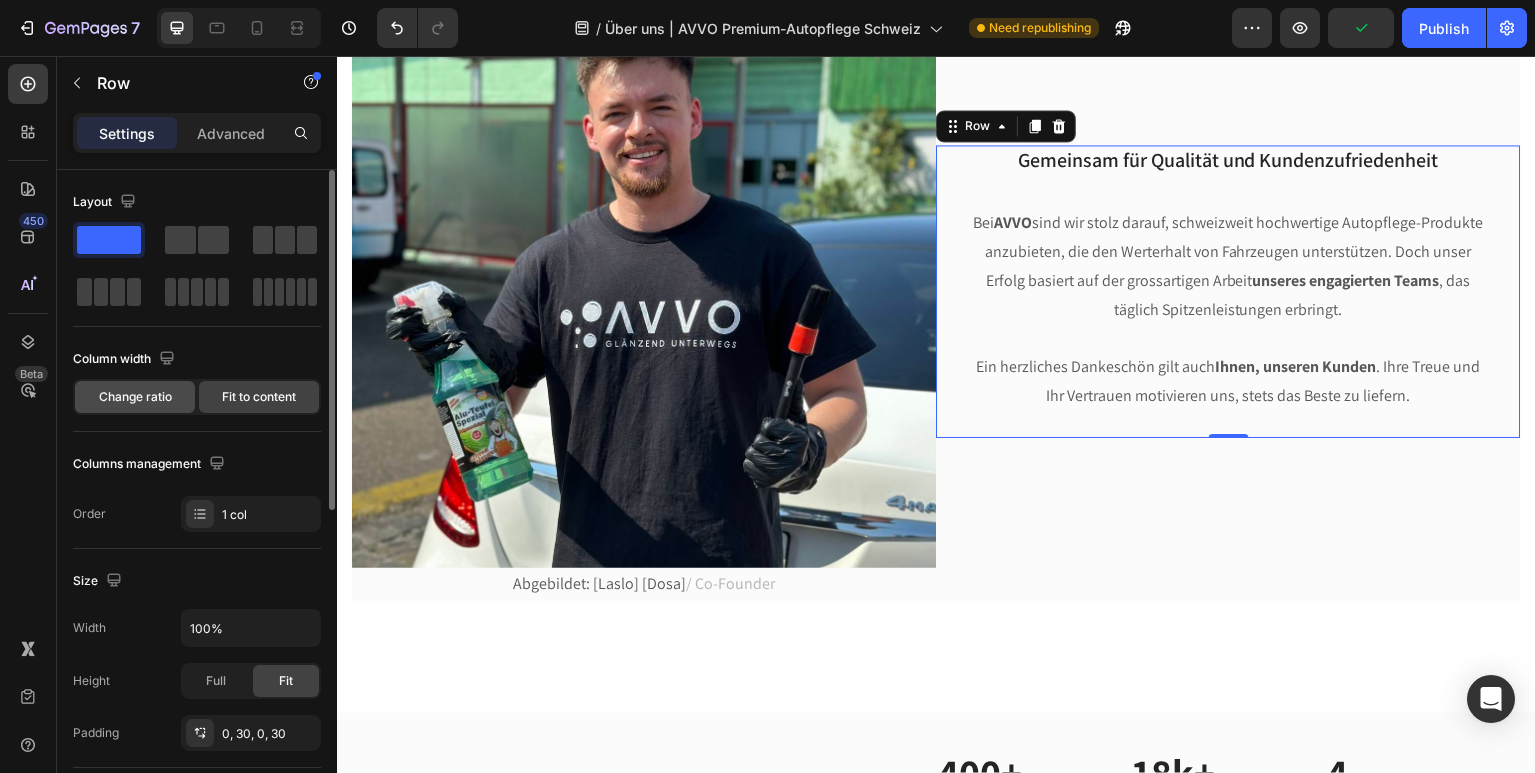 click on "Change ratio" 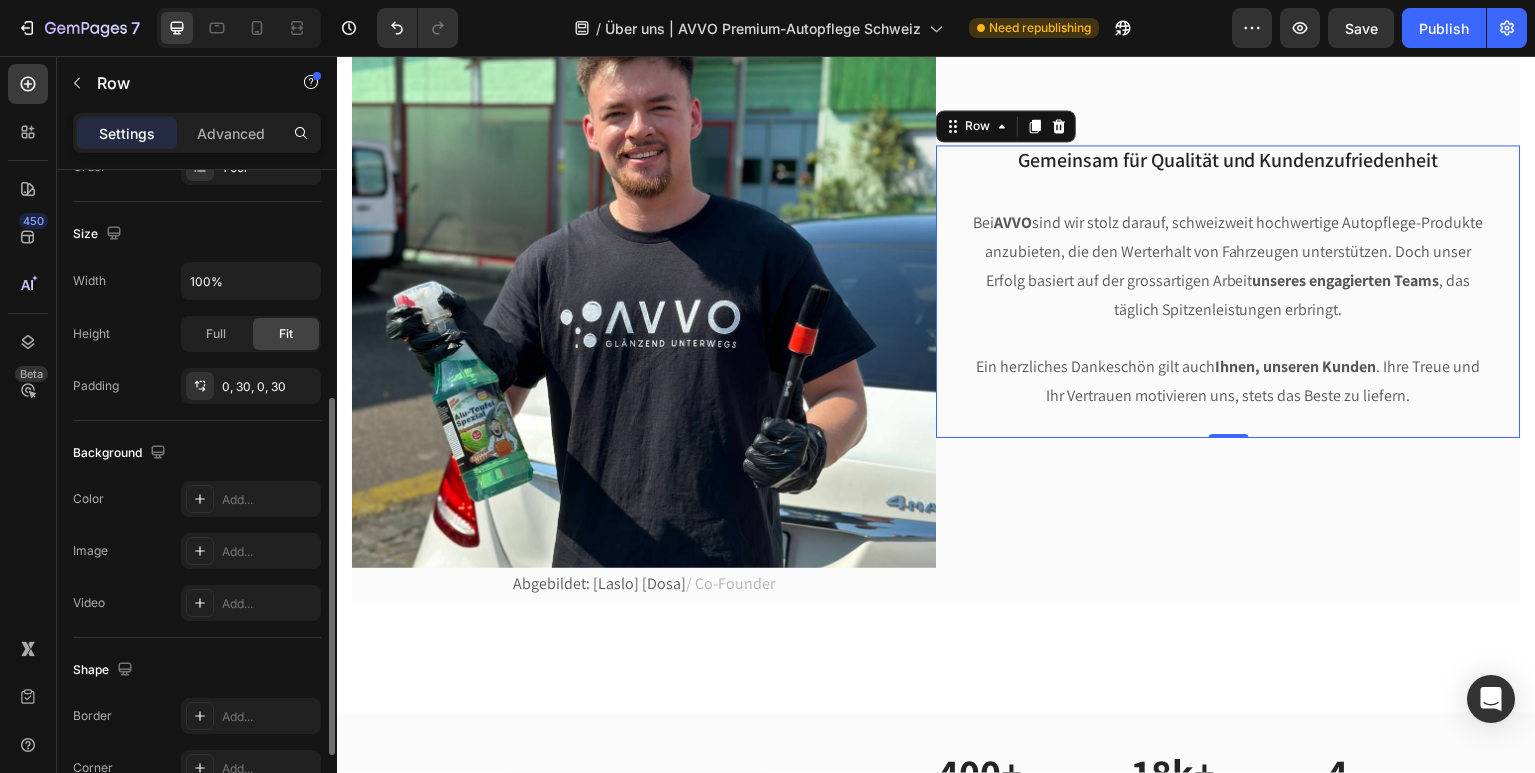 scroll, scrollTop: 408, scrollLeft: 0, axis: vertical 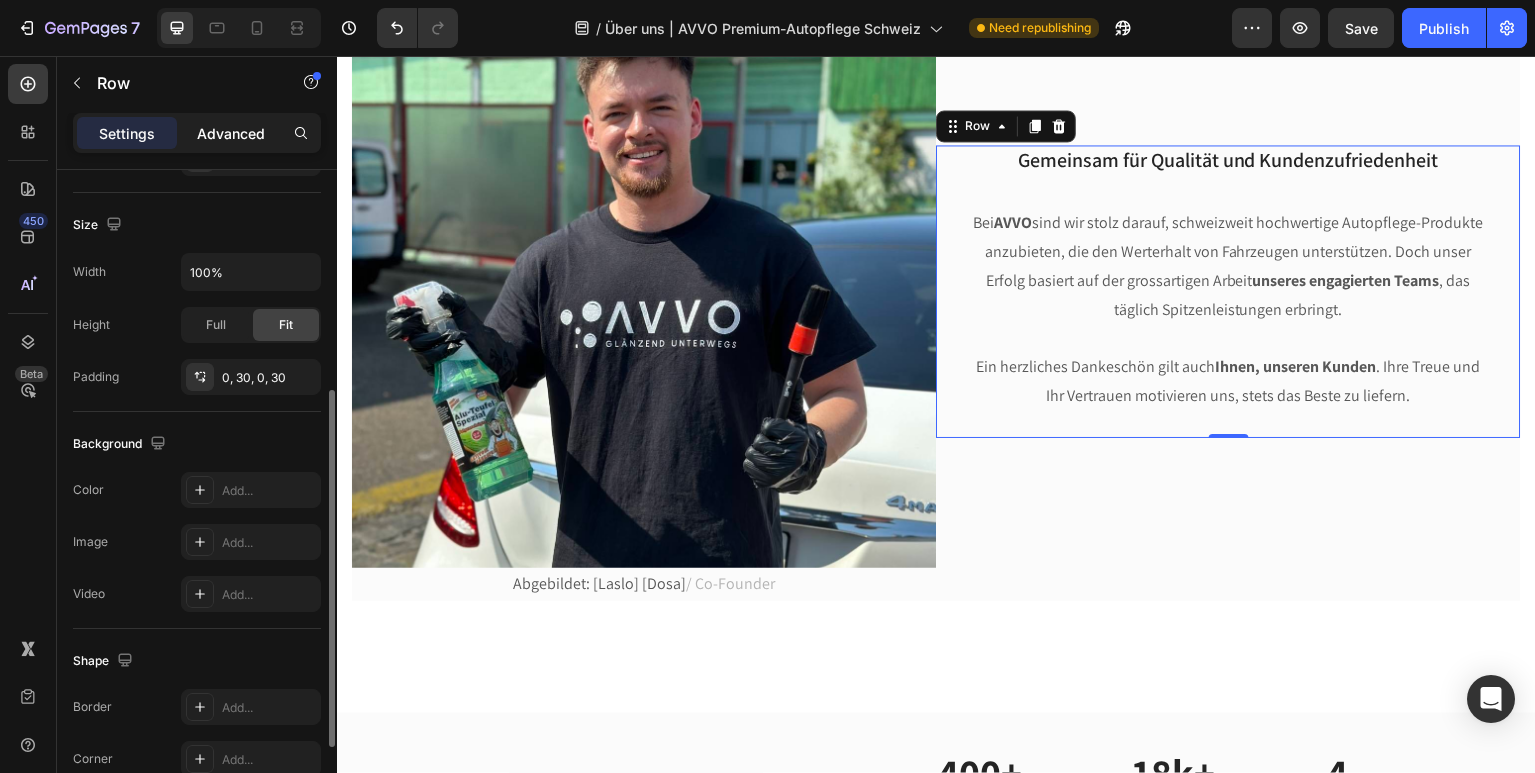 click on "Advanced" at bounding box center [231, 133] 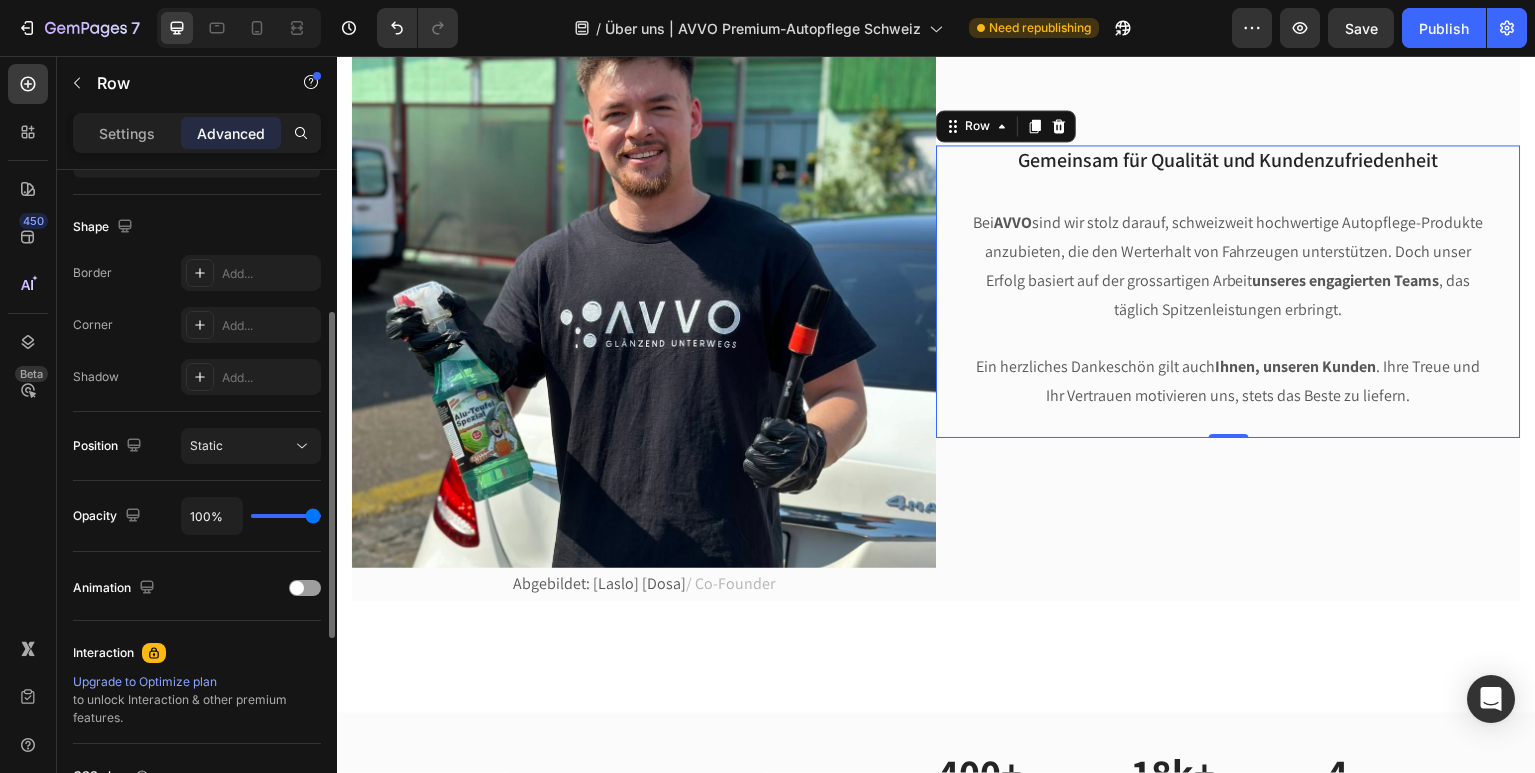 scroll, scrollTop: 0, scrollLeft: 0, axis: both 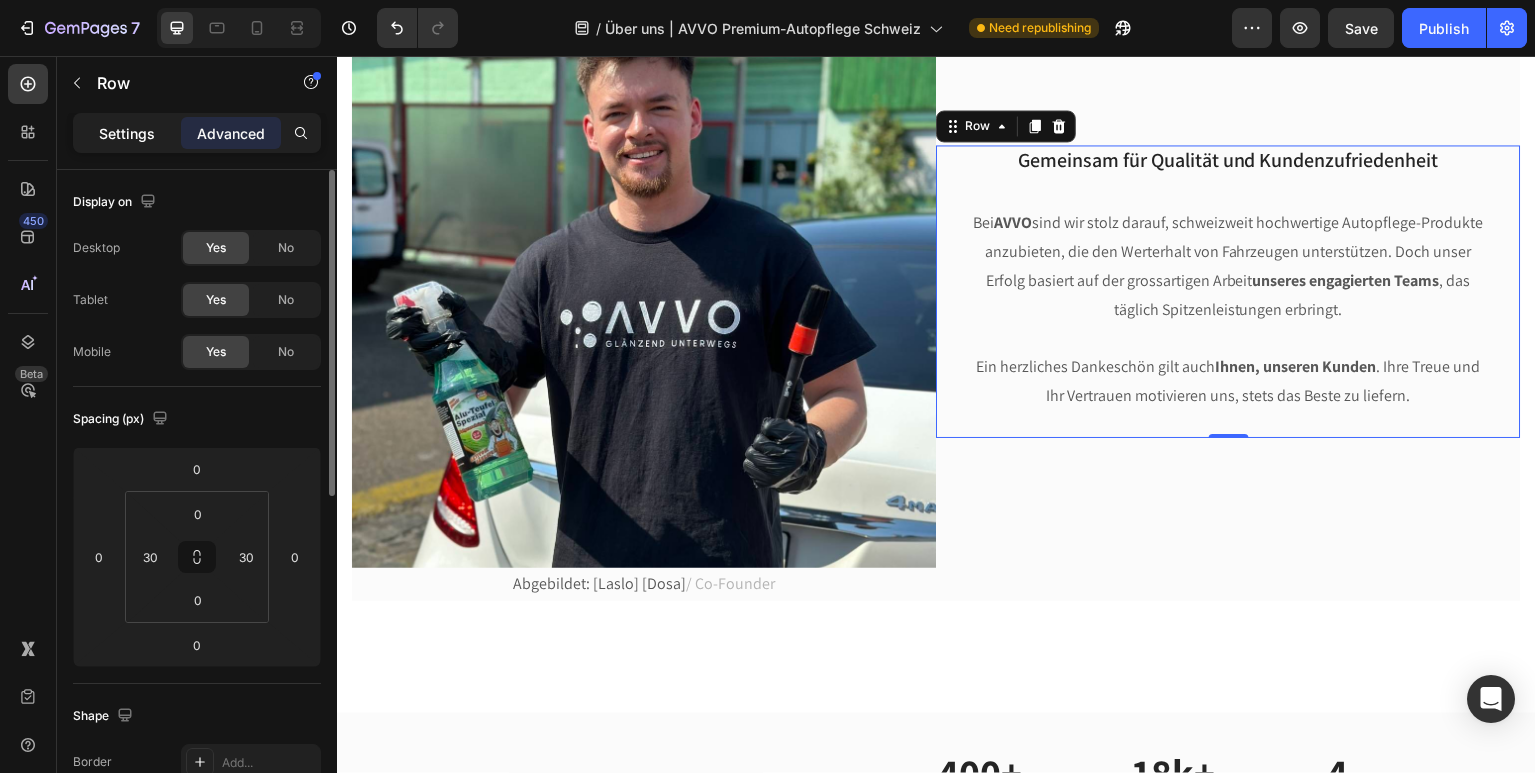 click on "Settings" at bounding box center [127, 133] 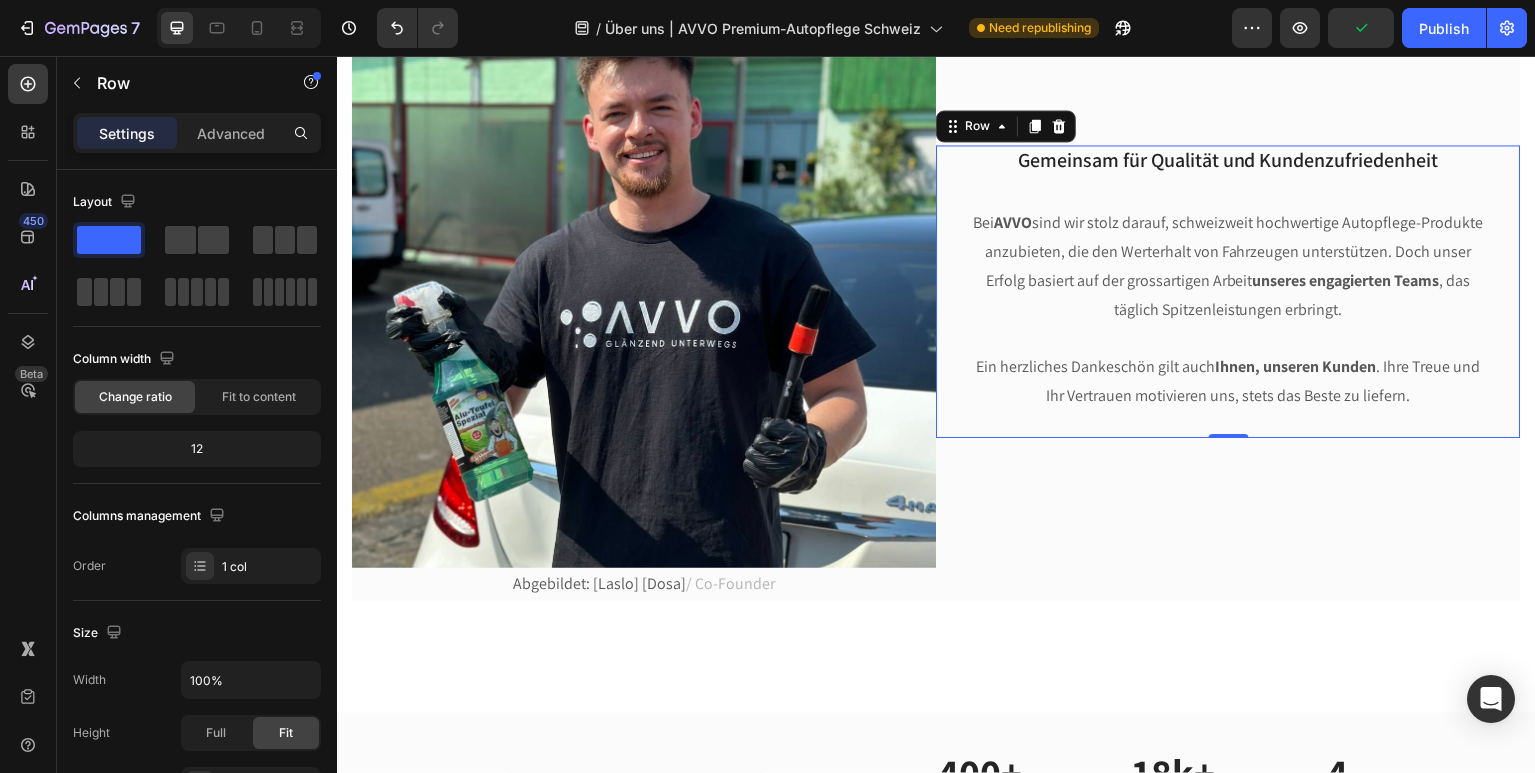 click on "Gemeinsam für Qualität und Kundenzufriedenheit Heading Bei AVVO sind wir stolz darauf, schweizweit hochwertige Autopflege-Produkte anzubieten, die den Werterhalt von Fahrzeugen unterstützen. Doch unser Erfolg basiert auf der grossartigen Arbeit unseres engagierten Teams , das täglich Spitzenleistungen erbringt. Ein herzliches Dankeschön gilt auch Ihnen, unseren Kunden . Ihre Treue und Ihr Vertrauen motivieren uns, stets das Beste zu liefern. Text block Row 0" at bounding box center [1229, 292] 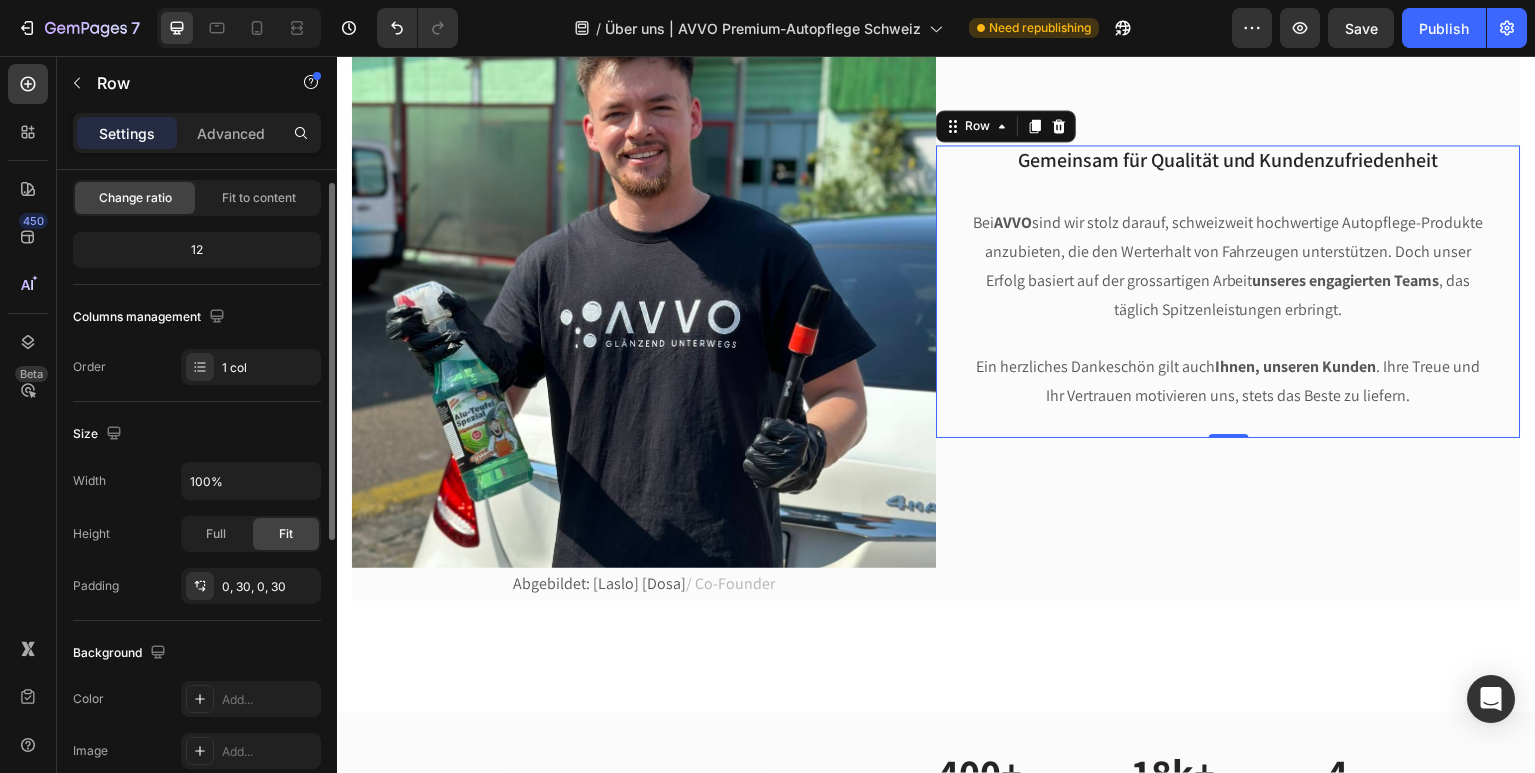 scroll, scrollTop: 207, scrollLeft: 0, axis: vertical 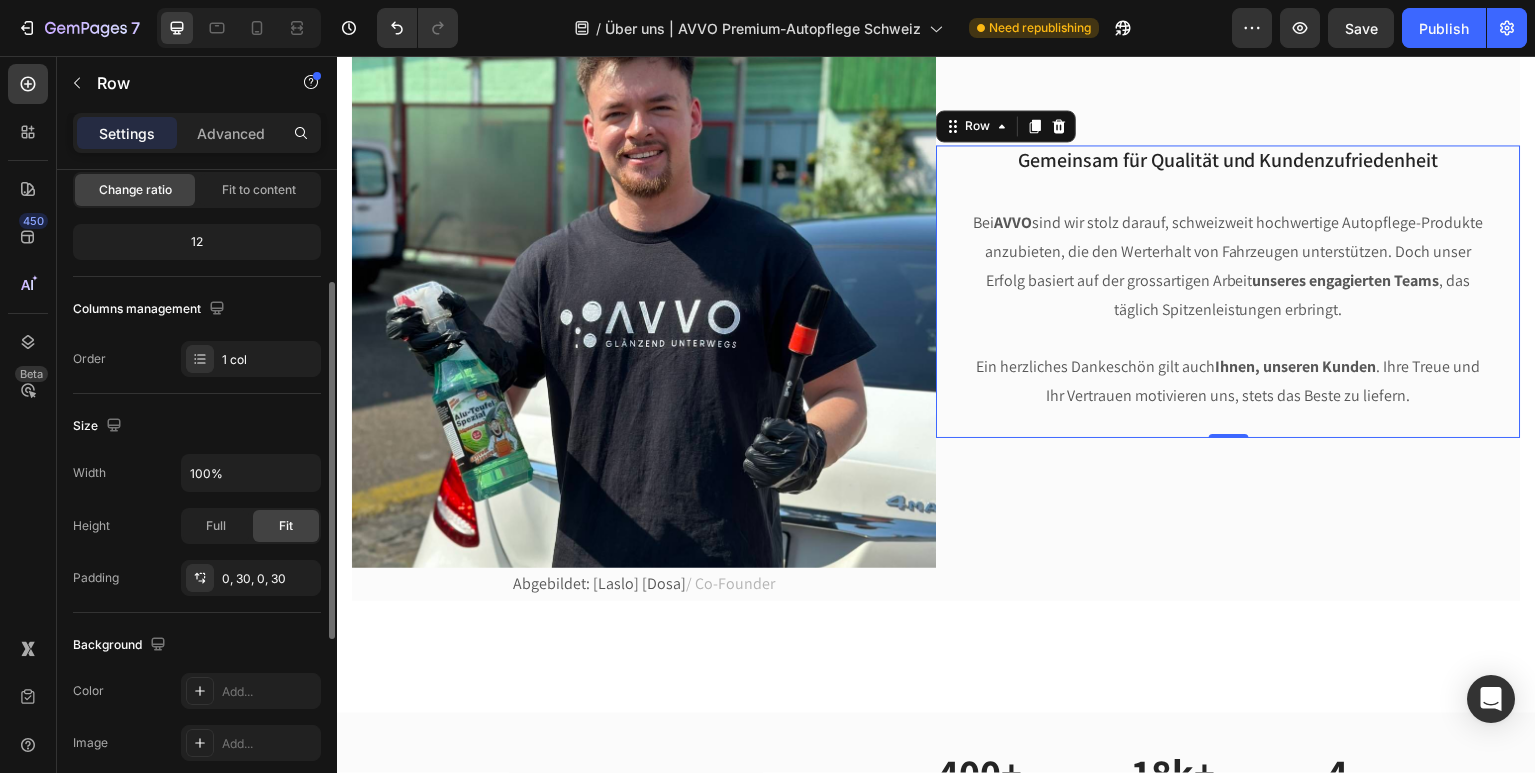 click on "Layout Column width Change ratio Fit to content 12 Columns management Order 1 col" 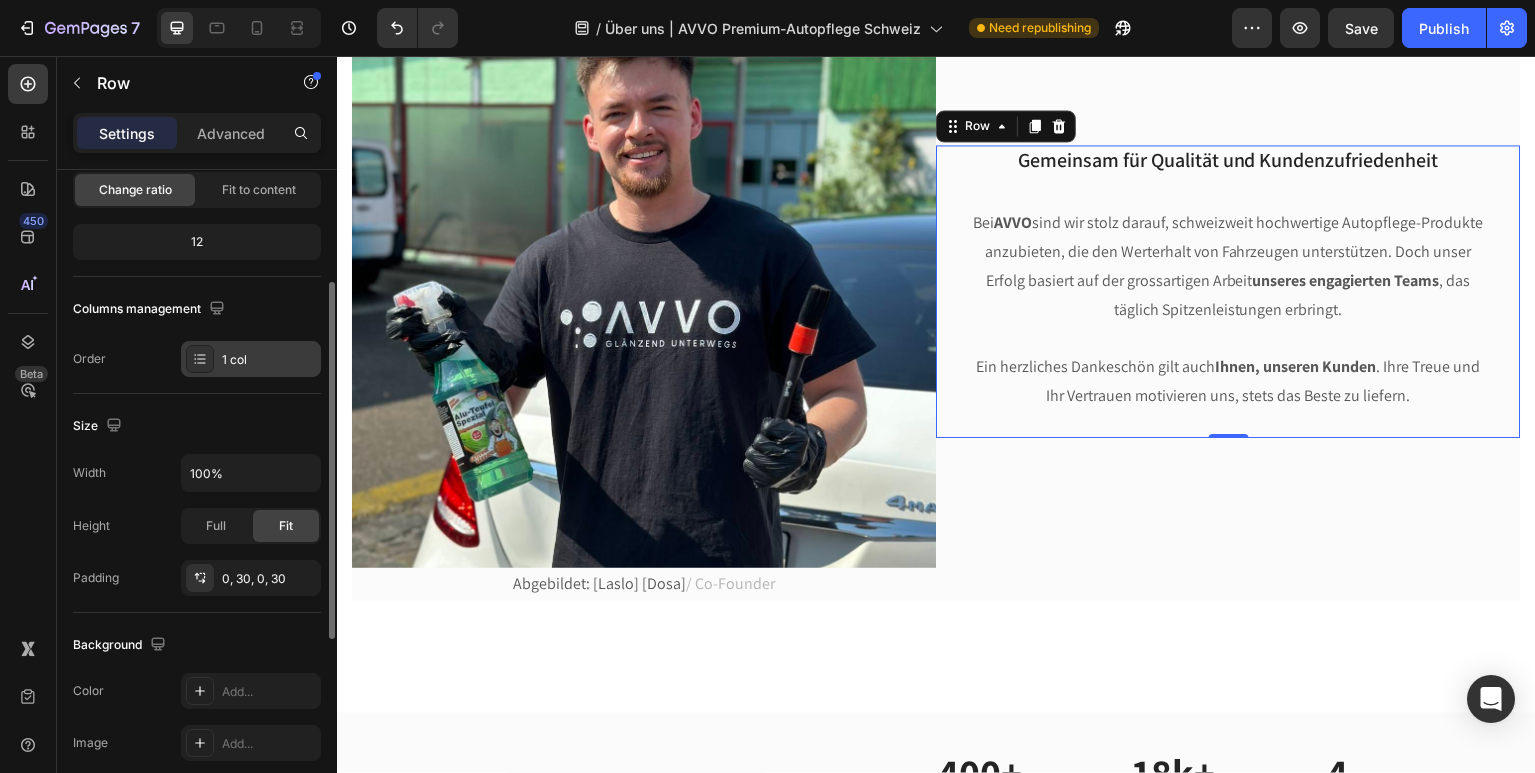 click on "1 col" at bounding box center [251, 359] 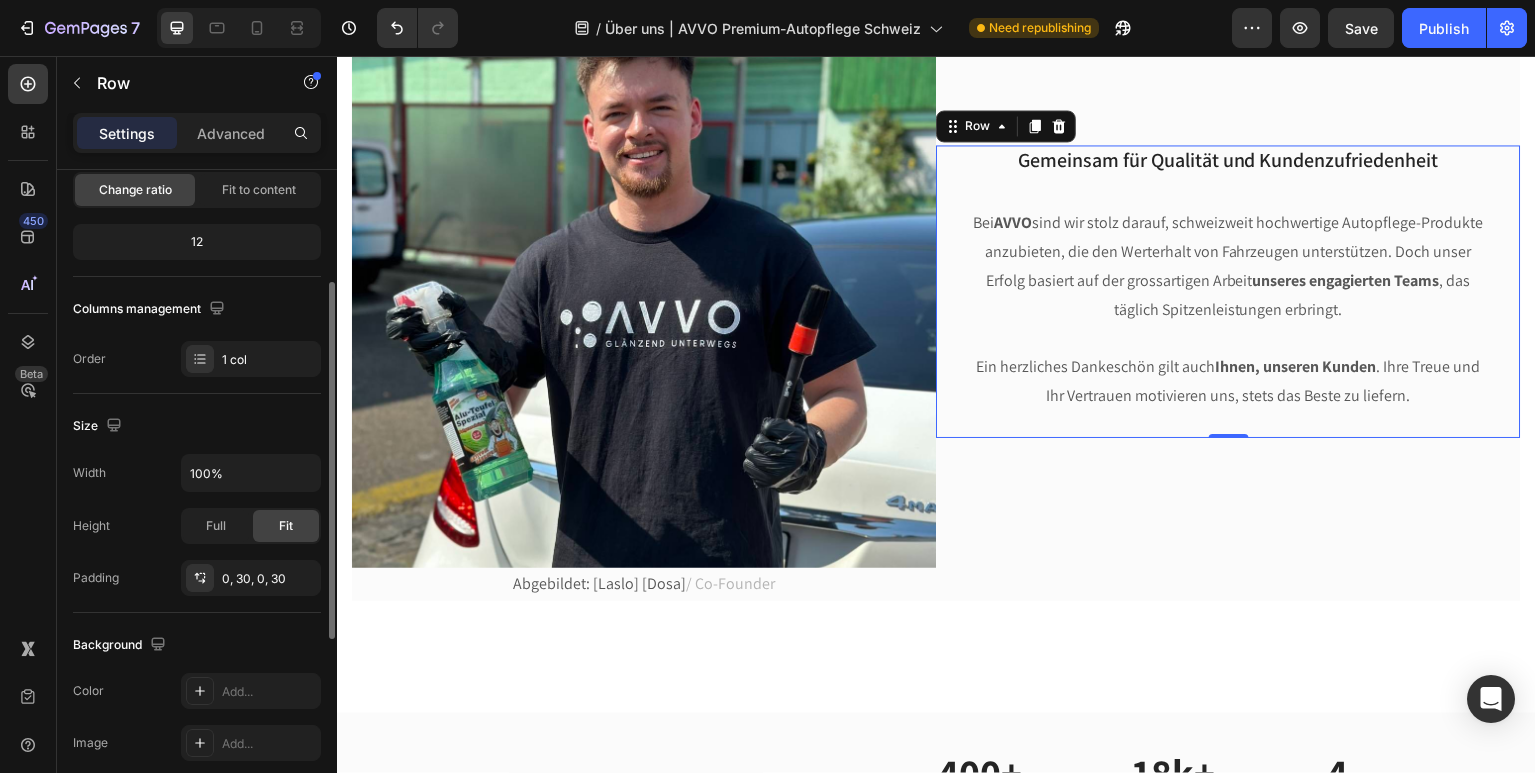 click on "Layout Column width Change ratio Fit to content 12 Columns management Order 1 col" 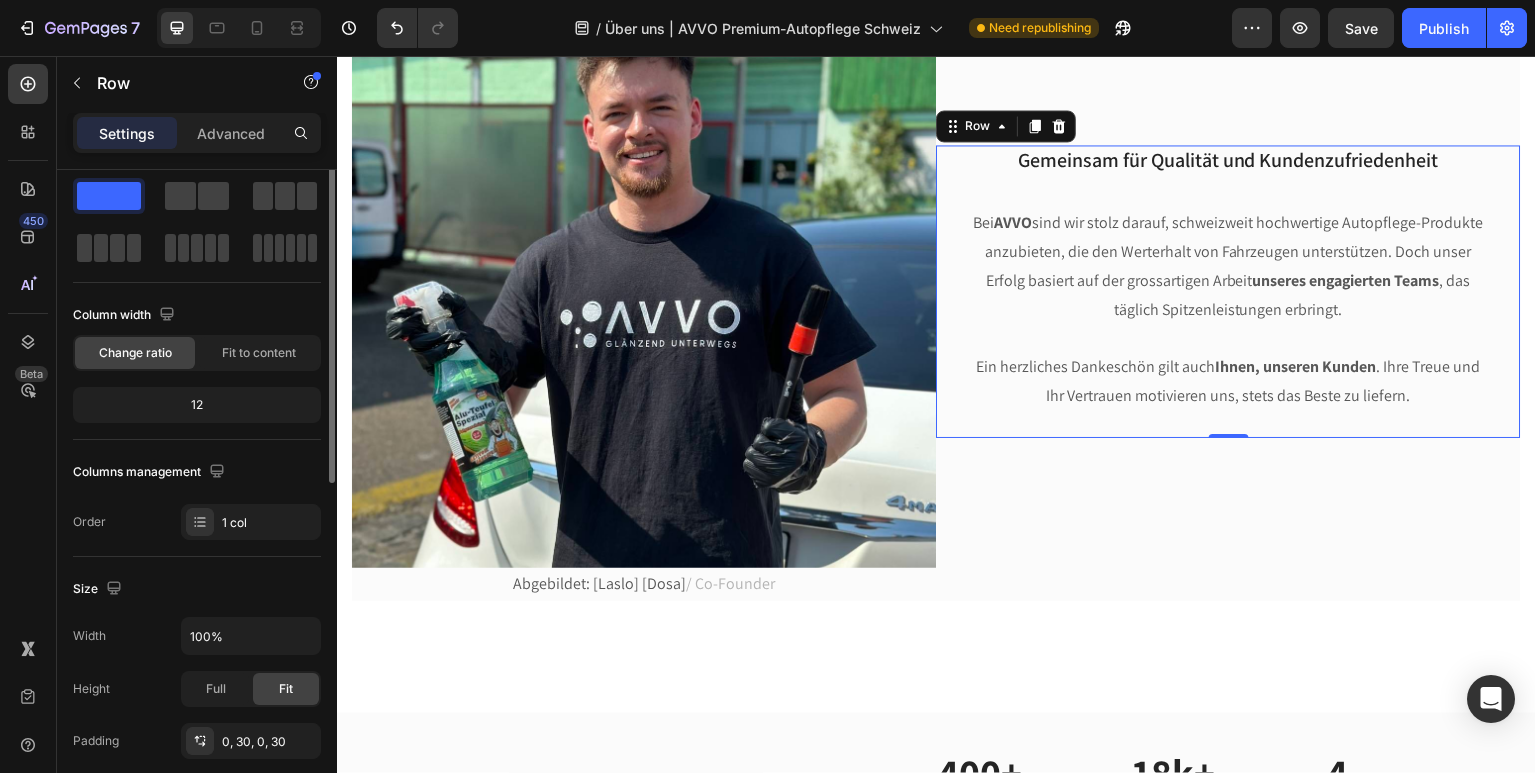 scroll, scrollTop: 0, scrollLeft: 0, axis: both 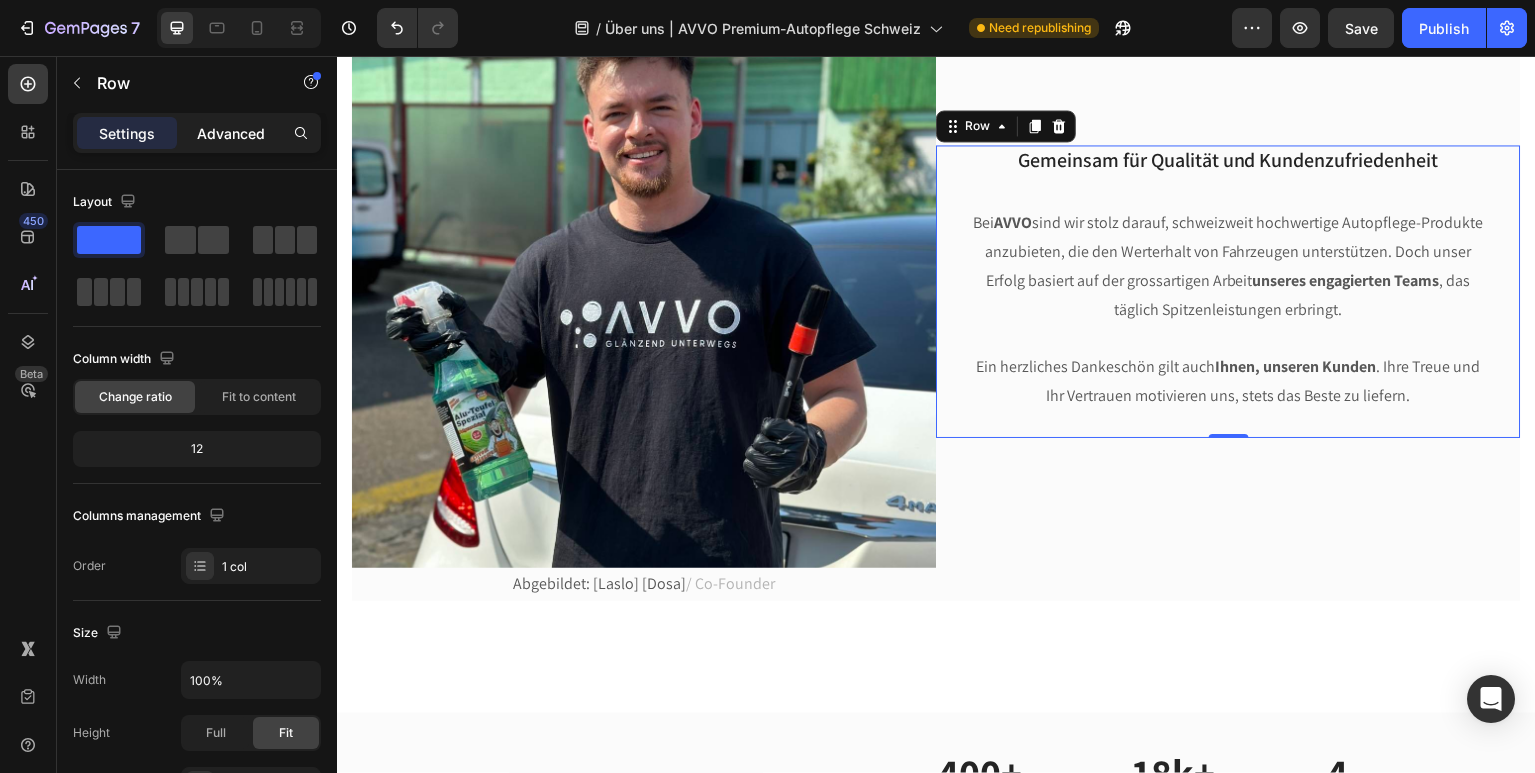 click on "Advanced" at bounding box center (231, 133) 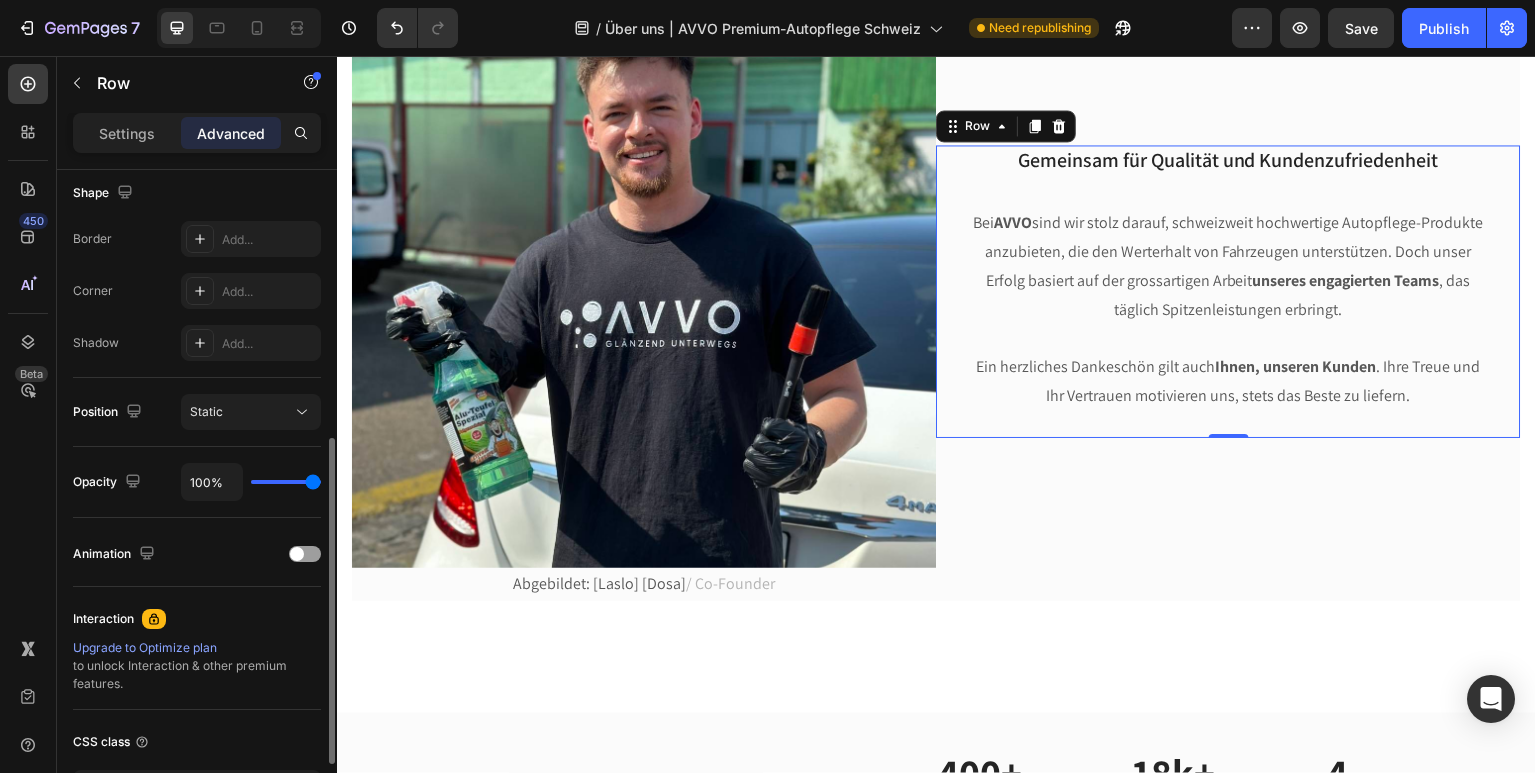 scroll, scrollTop: 535, scrollLeft: 0, axis: vertical 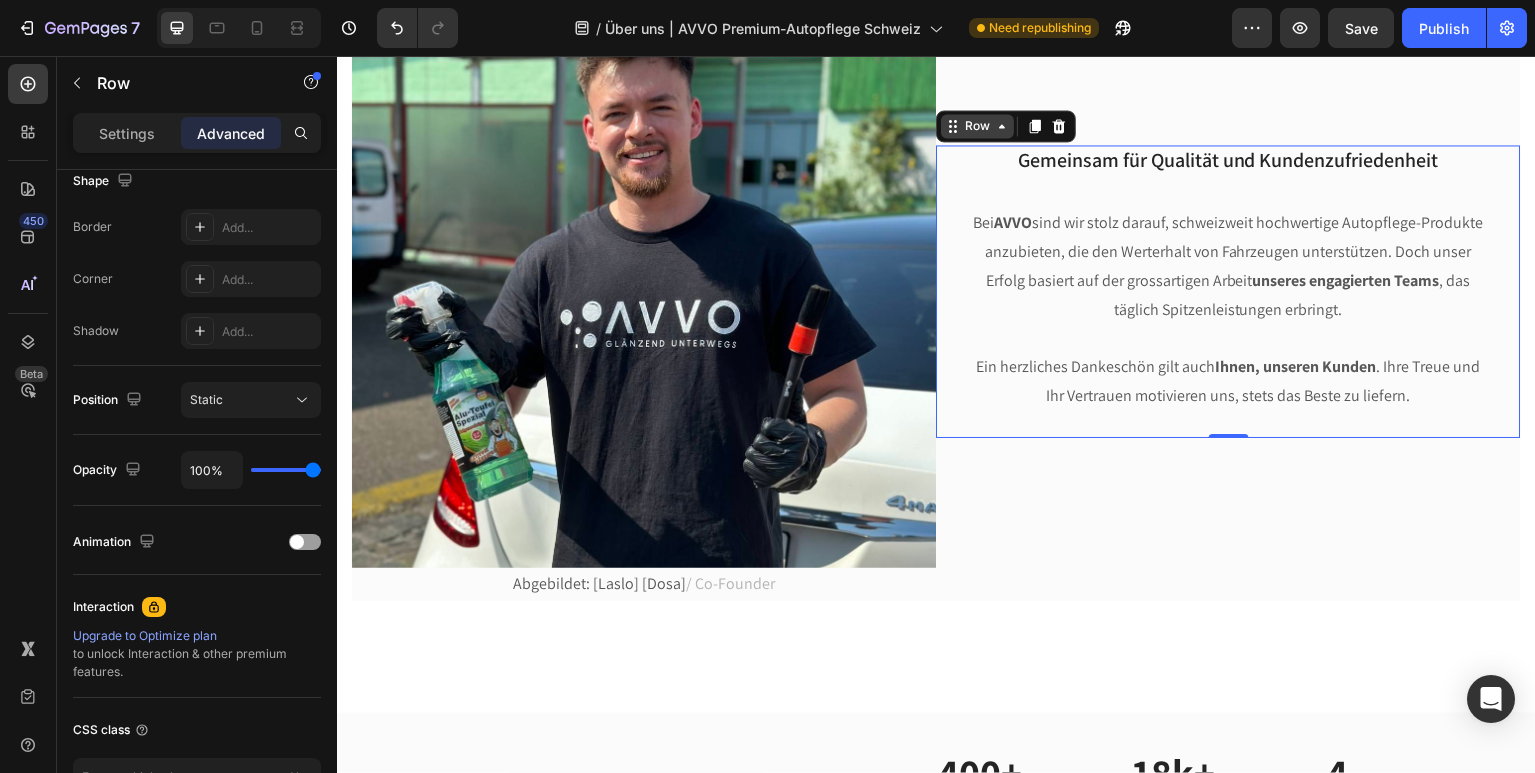 click on "Row" at bounding box center (978, 127) 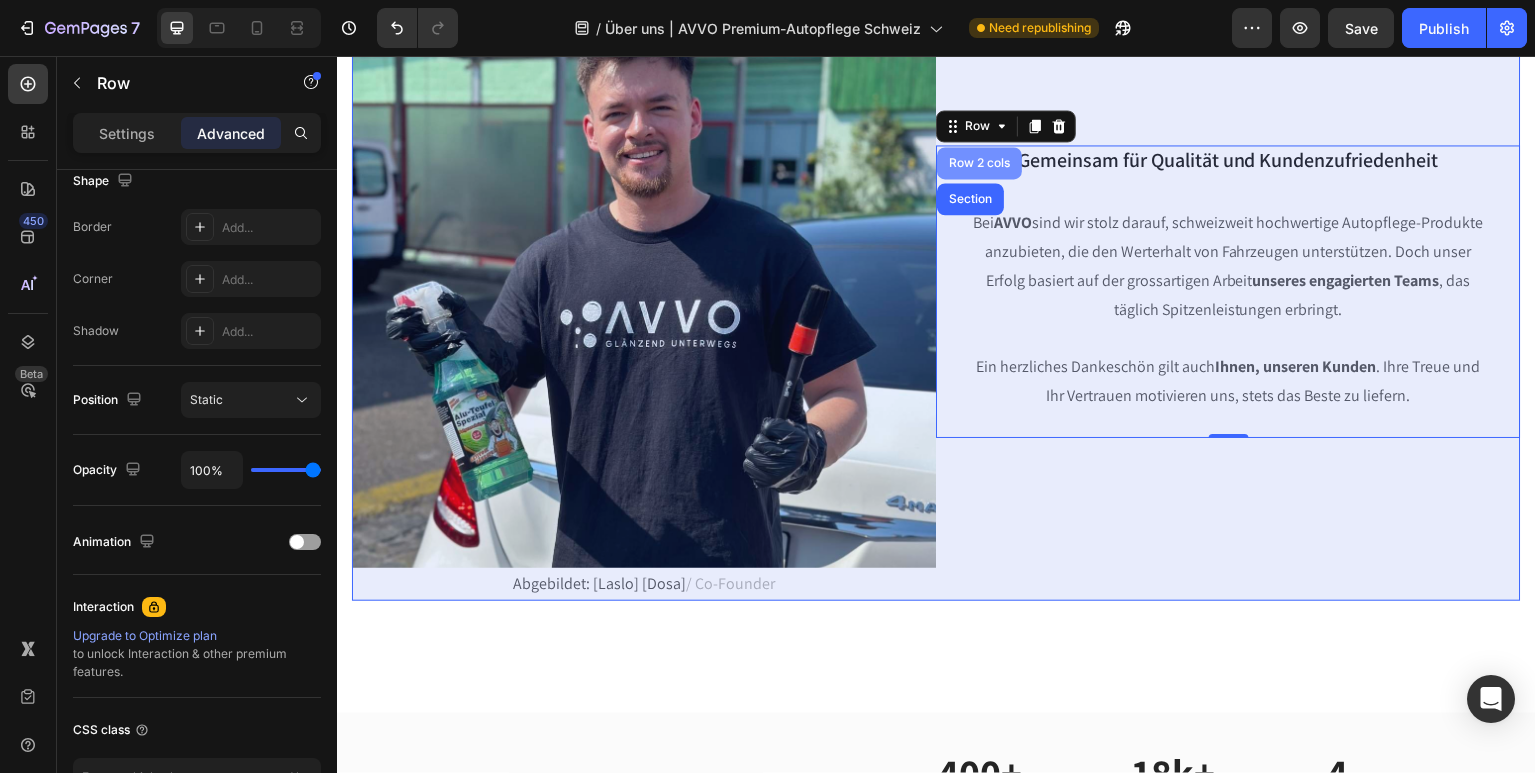click on "Row 2 cols" at bounding box center (980, 164) 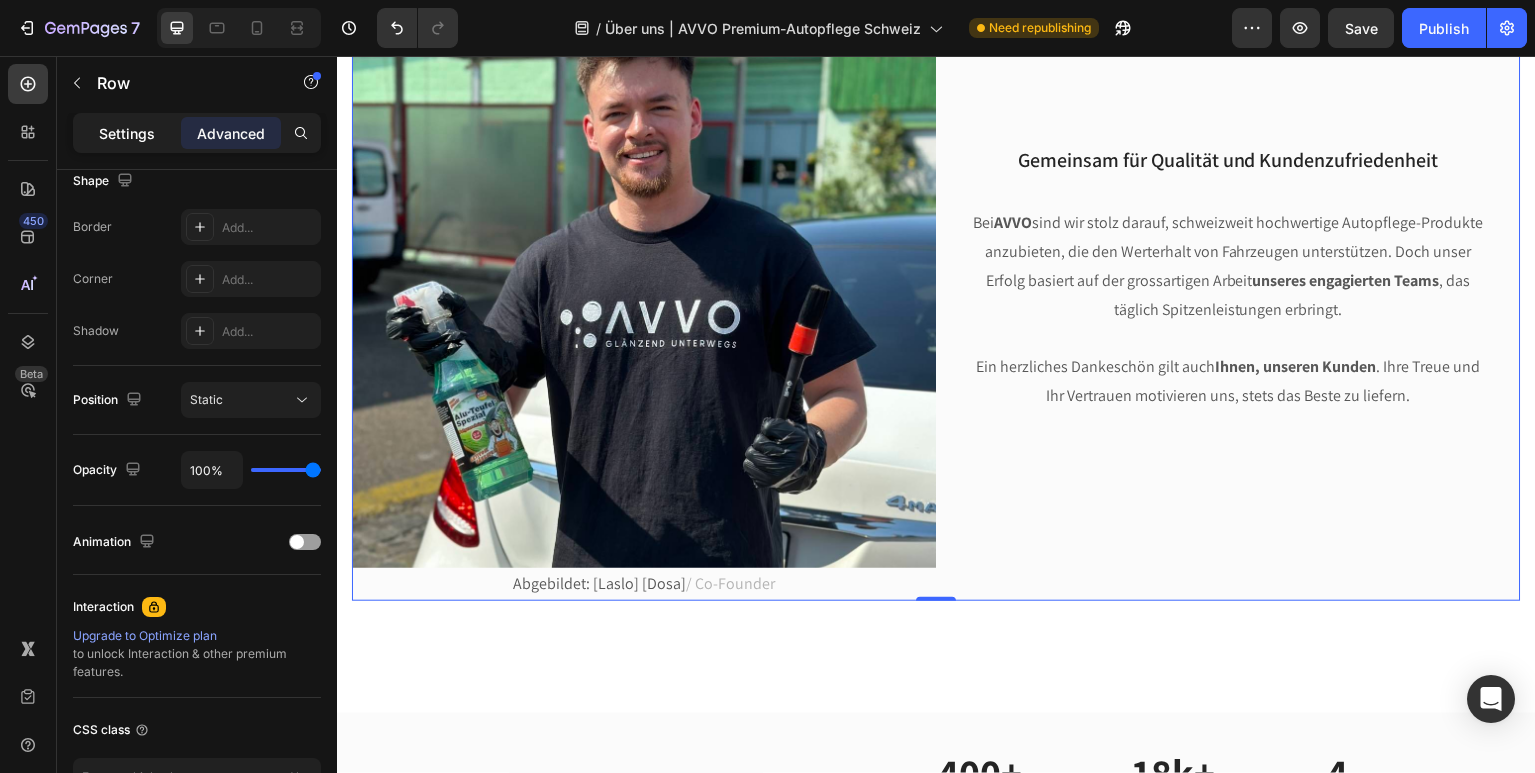 click on "Settings" at bounding box center [127, 133] 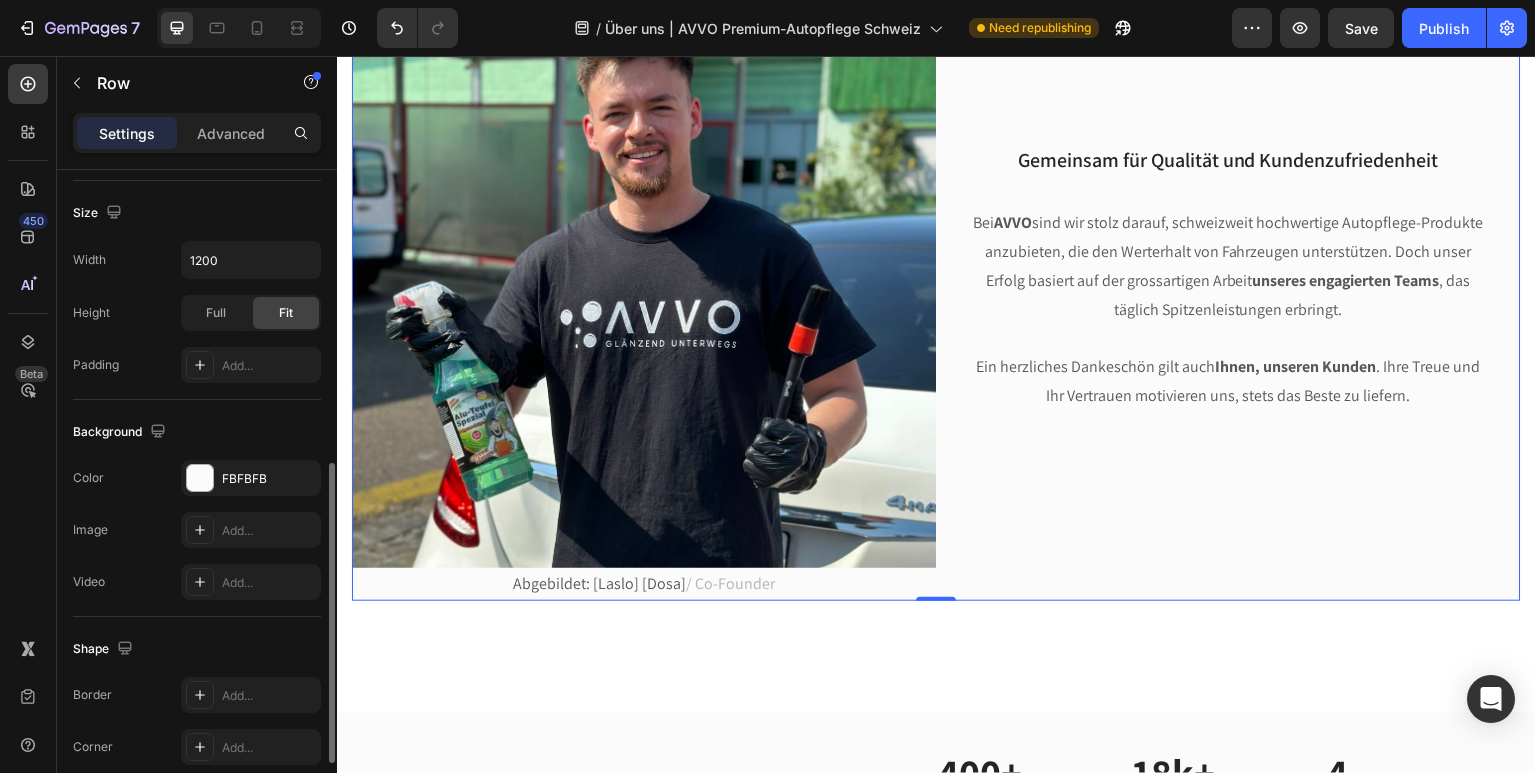scroll, scrollTop: 788, scrollLeft: 0, axis: vertical 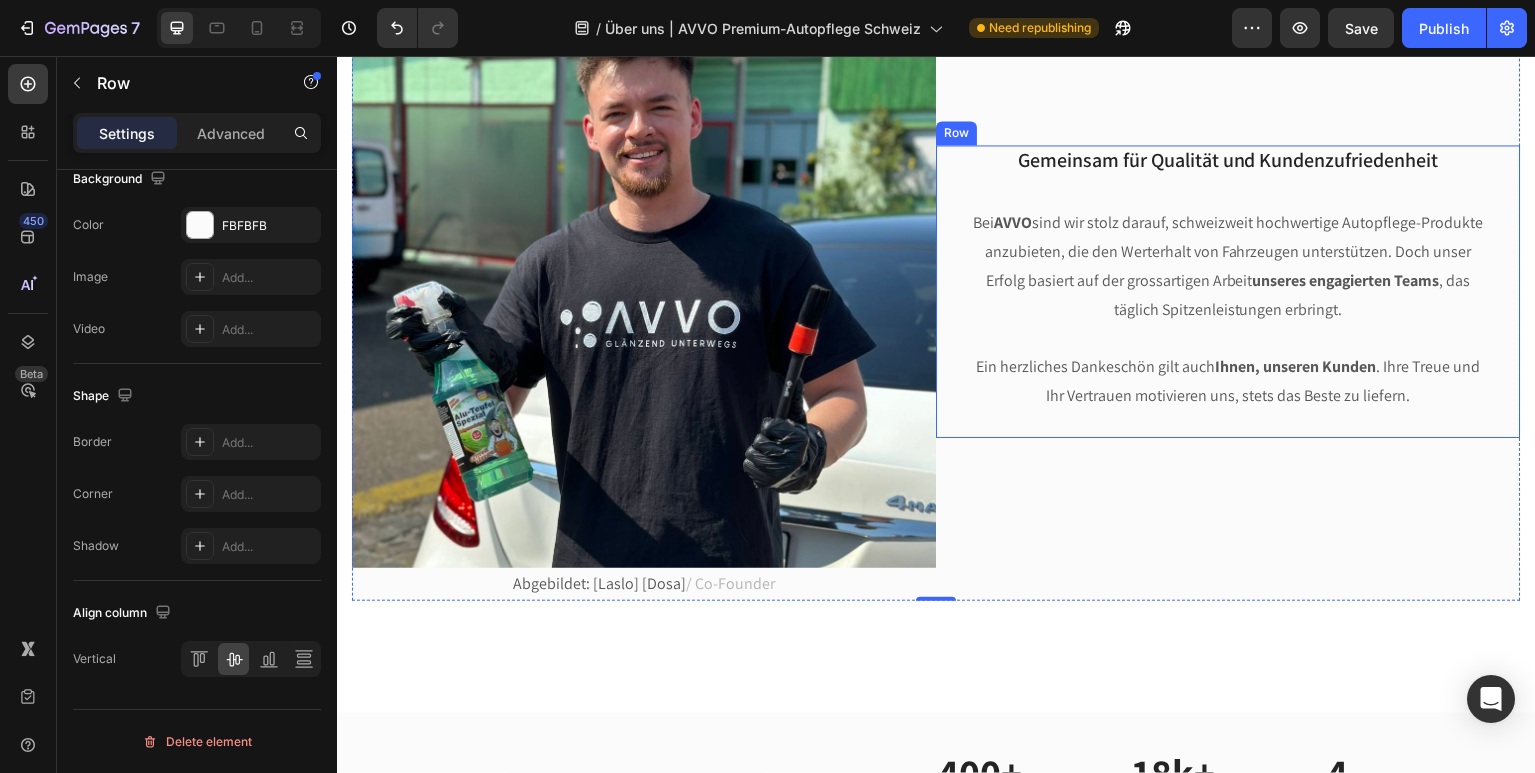 click on "Gemeinsam für Qualität und Kundenzufriedenheit Heading Bei AVVO sind wir stolz darauf, schweizweit hochwertige Autopflege-Produkte anzubieten, die den Werterhalt von Fahrzeugen unterstützen. Doch unser Erfolg basiert auf der grossartigen Arbeit unseres engagierten Teams , das täglich Spitzenleistungen erbringt. Ein herzliches Dankeschön gilt auch Ihnen, unseren Kunden . Ihre Treue und Ihr Vertrauen motivieren uns, stets das Beste zu liefern. Text block" at bounding box center [1229, 292] 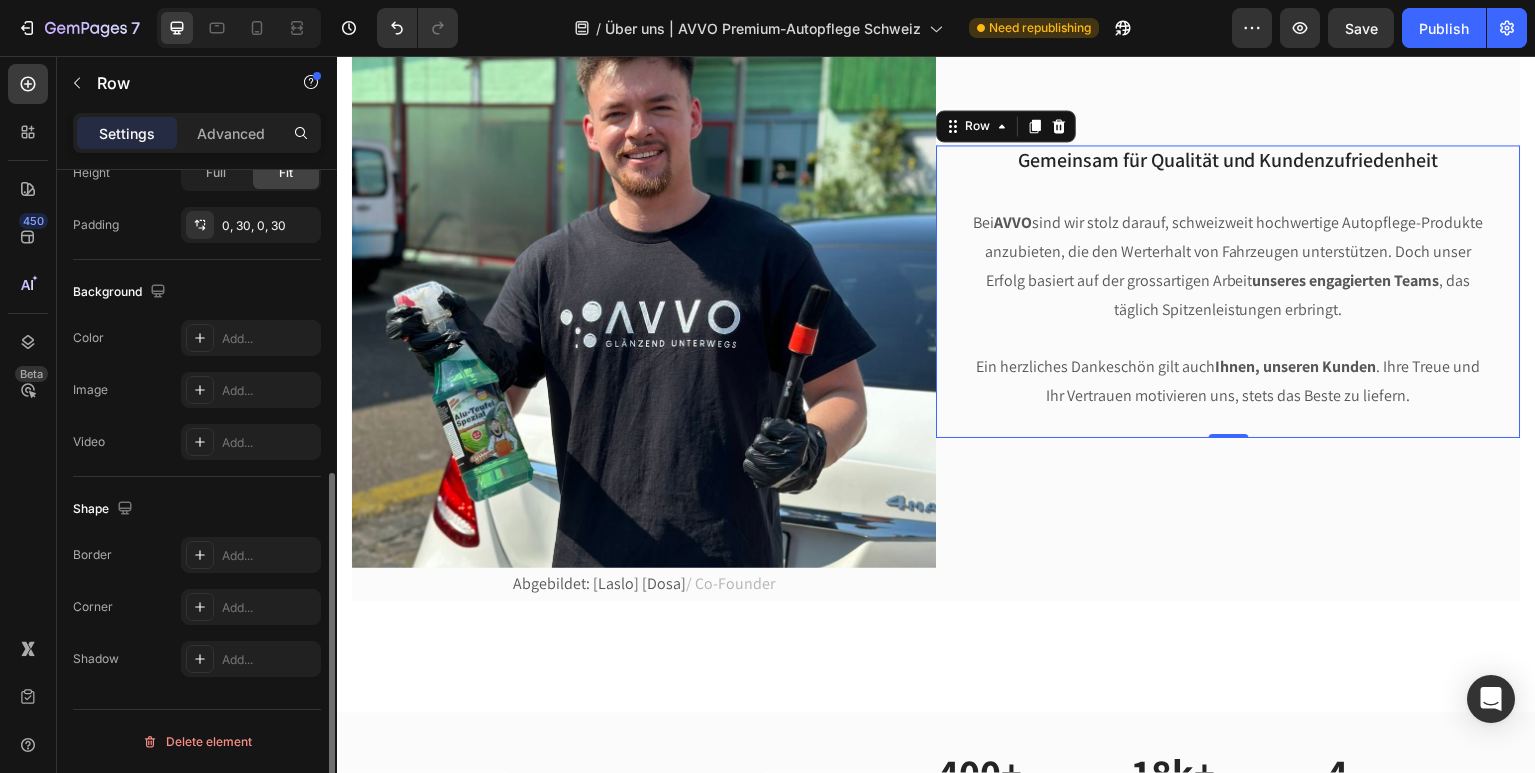 scroll, scrollTop: 560, scrollLeft: 0, axis: vertical 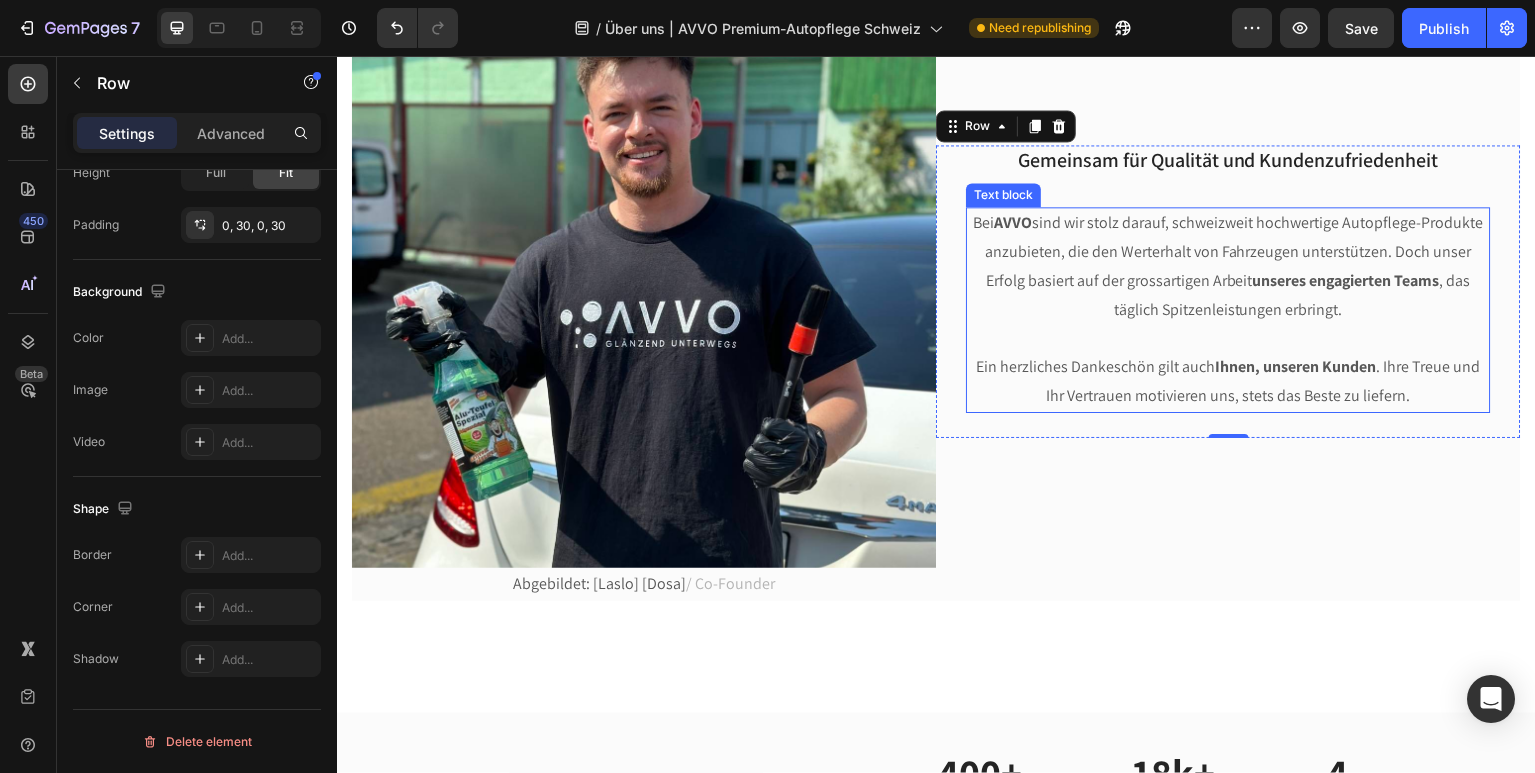 click on "Ein herzliches Dankeschön gilt auch  Ihnen, unseren Kunden . Ihre Treue und Ihr Vertrauen motivieren uns, stets das Beste zu liefern." at bounding box center (1229, 383) 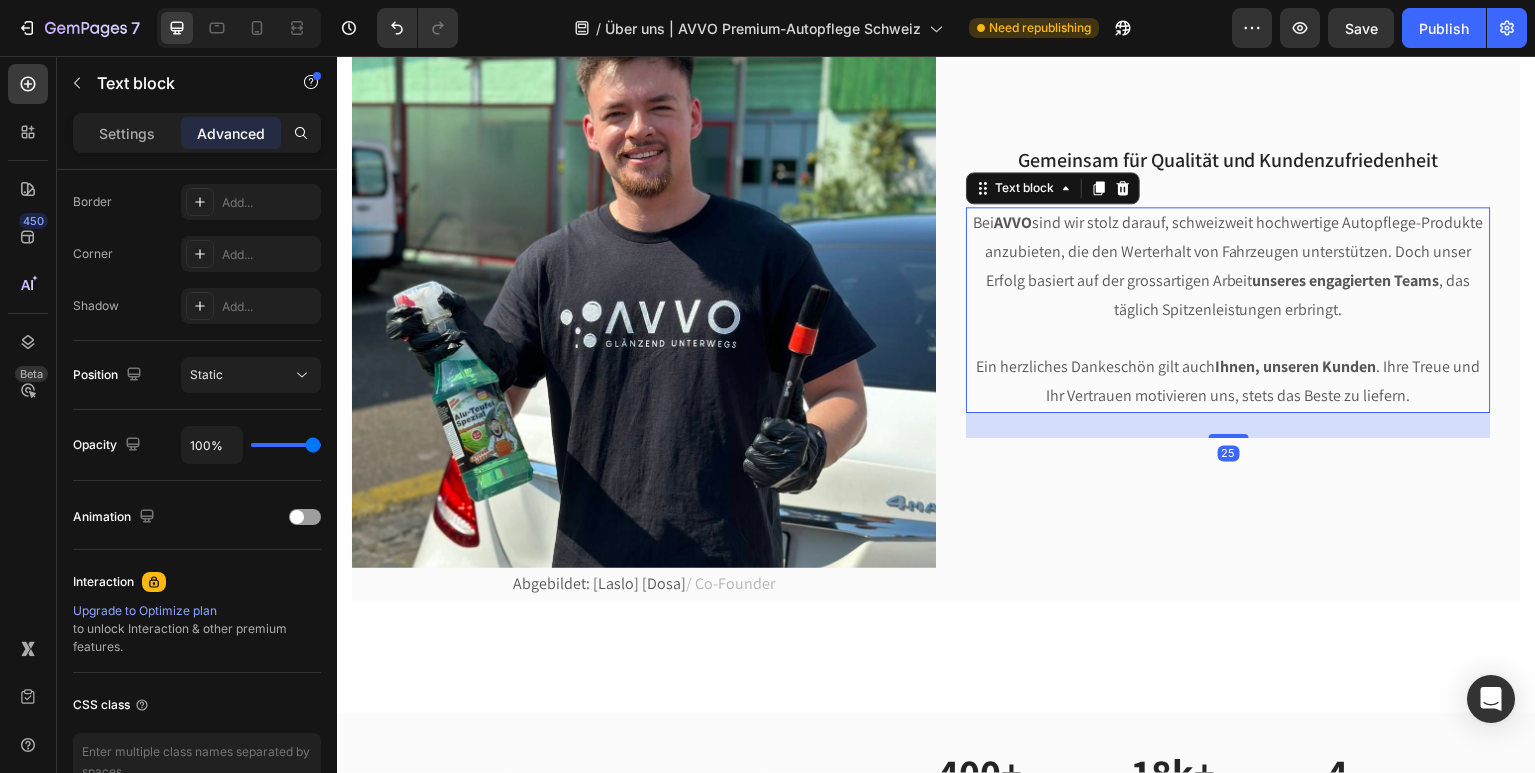 scroll, scrollTop: 0, scrollLeft: 0, axis: both 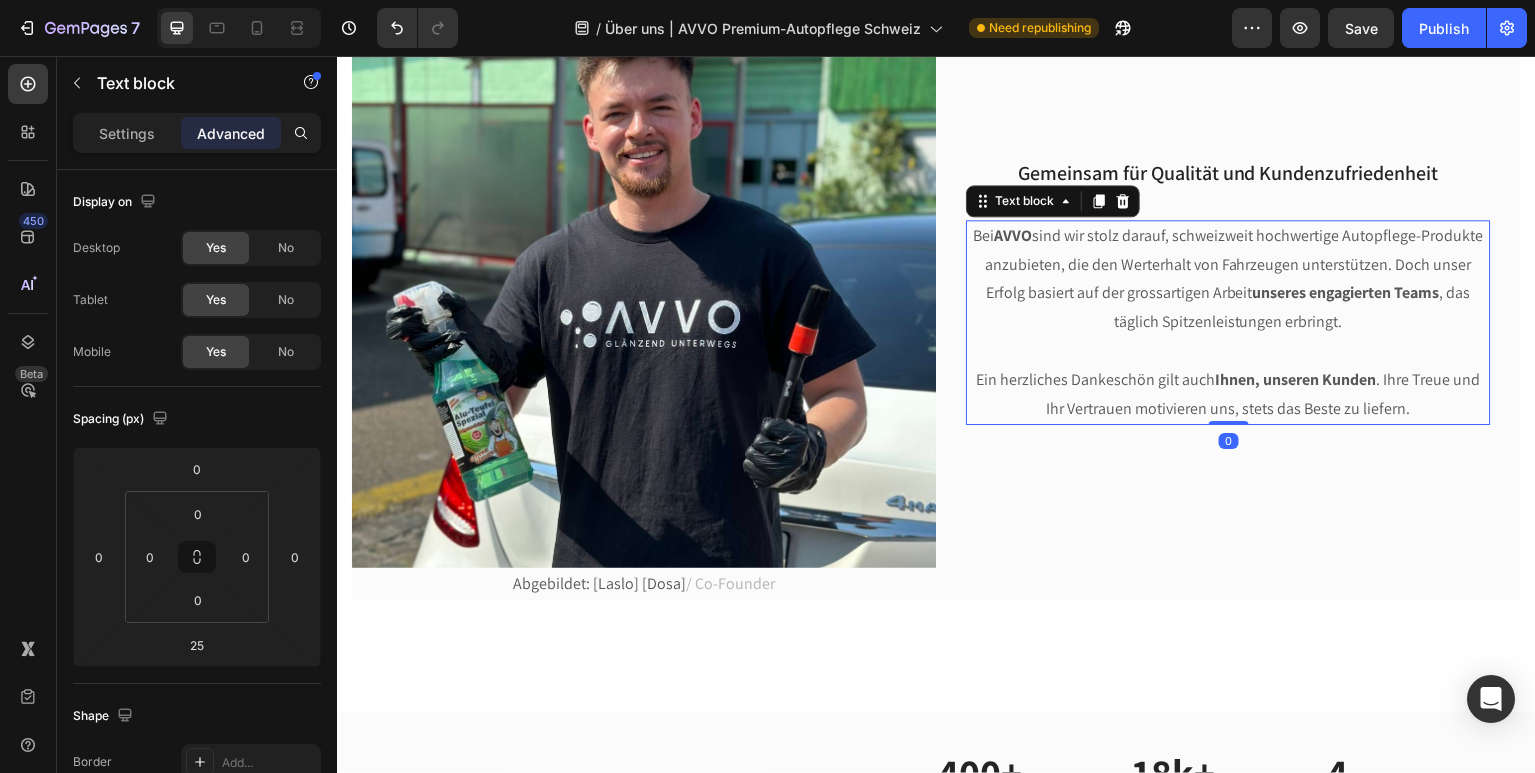 drag, startPoint x: 1236, startPoint y: 436, endPoint x: 1242, endPoint y: 332, distance: 104.172935 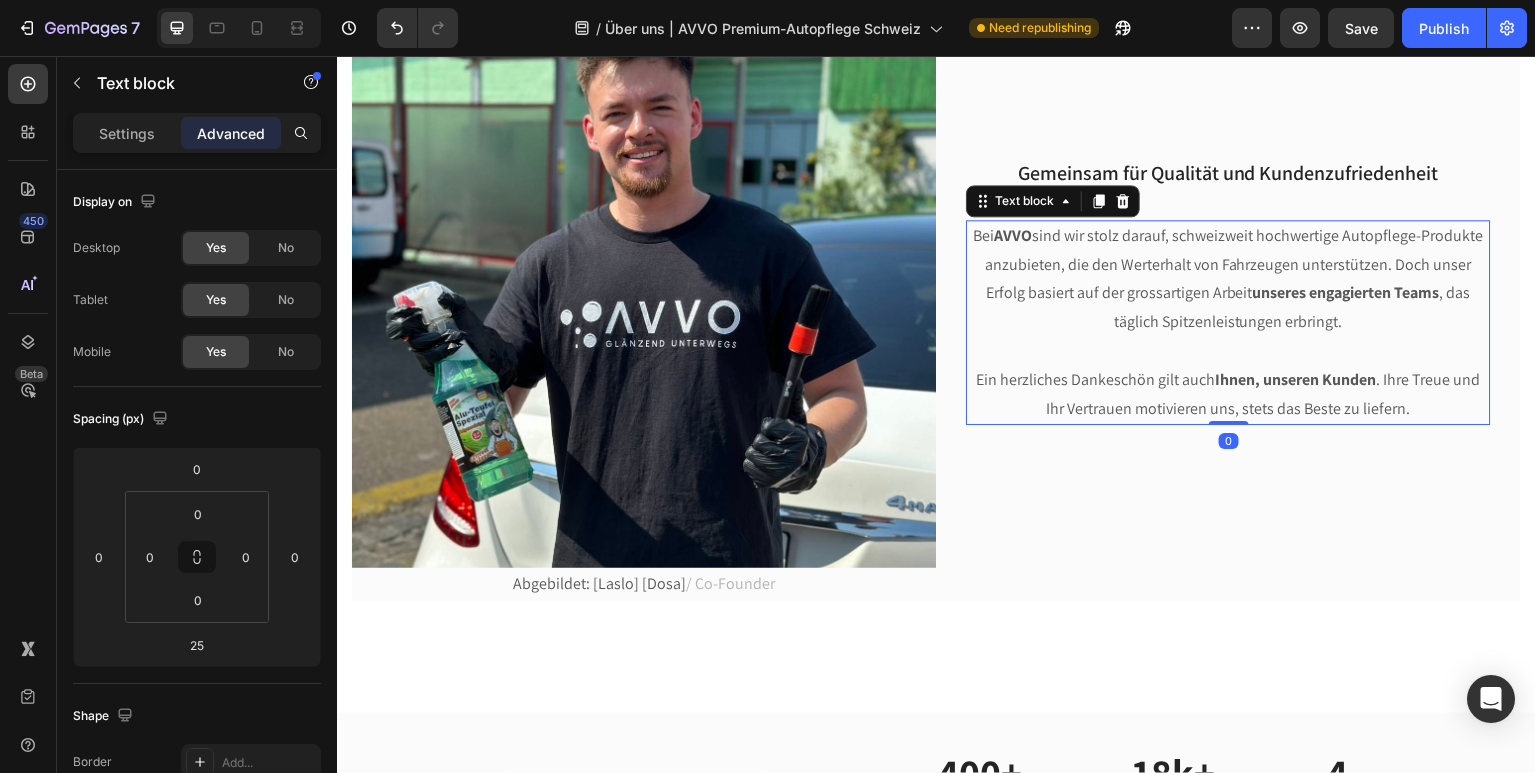 click on "Bei AVVO sind wir stolz darauf, schweizweit hochwertige Autopflege-Produkte anzubieten, die den Werterhalt von Fahrzeugen unterstützen. Doch unser Erfolg basiert auf der grossartigen Arbeit unseres engagierten Teams , das täglich Spitzenleistungen erbringt. Ein herzliches Dankeschön gilt auch Ihnen, unseren Kunden . Ihre Treue und Ihr Vertrauen motivieren uns, stets das Beste zu liefern. Text block 0" at bounding box center (1229, 324) 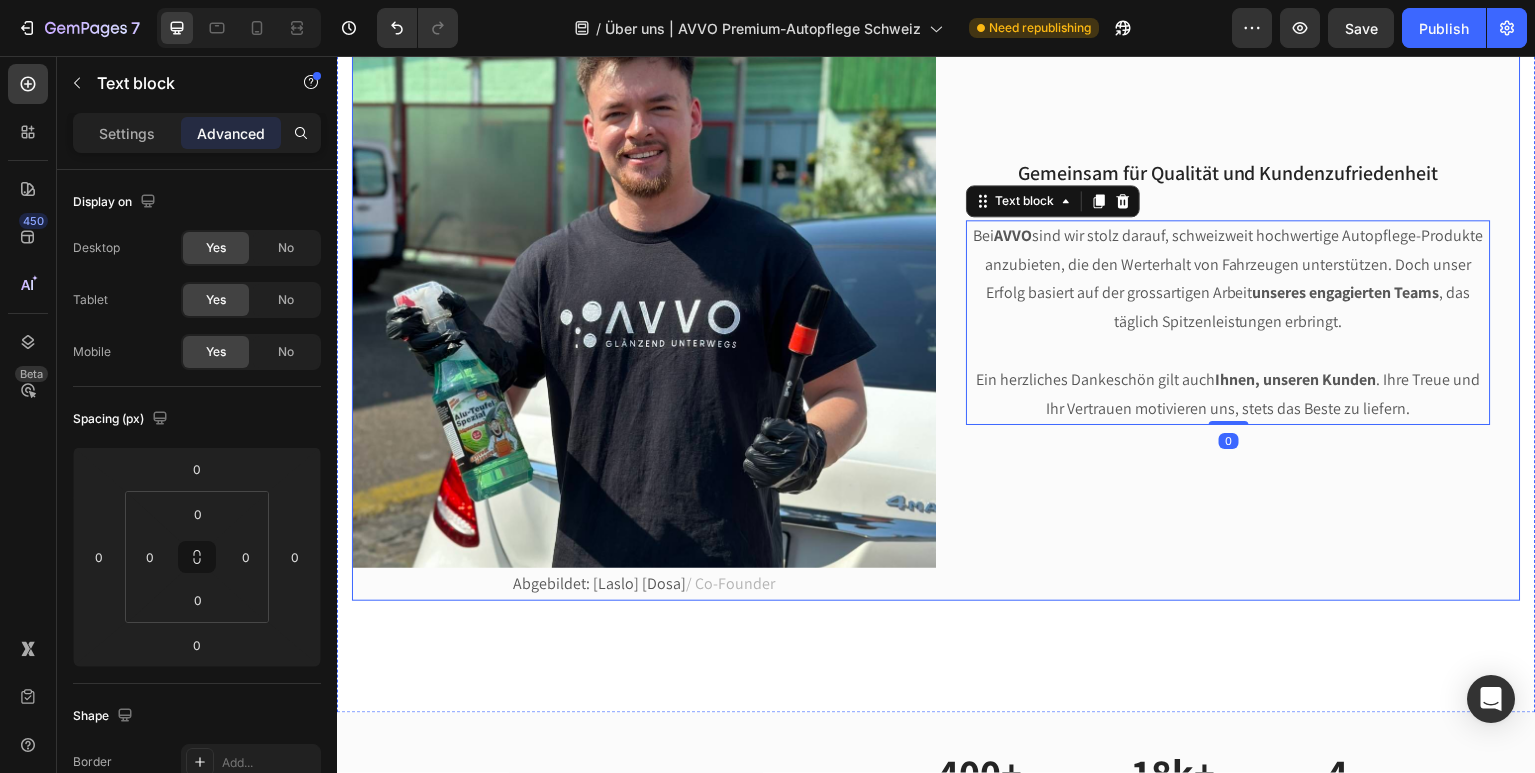 click on "Gemeinsam für Qualität und Kundenzufriedenheit Heading Bei AVVO sind wir stolz darauf, schweizweit hochwertige Autopflege-Produkte anzubieten, die den Werterhalt von Fahrzeugen unterstützen. Doch unser Erfolg basiert auf der grossartigen Arbeit unseres engagierten Teams , das täglich Spitzenleistungen erbringt. Ein herzliches Dankeschön gilt auch Ihnen, unseren Kunden . Ihre Treue und Ihr Vertrauen motivieren uns, stets das Beste zu liefern. Text block 0 Row" at bounding box center [1229, 293] 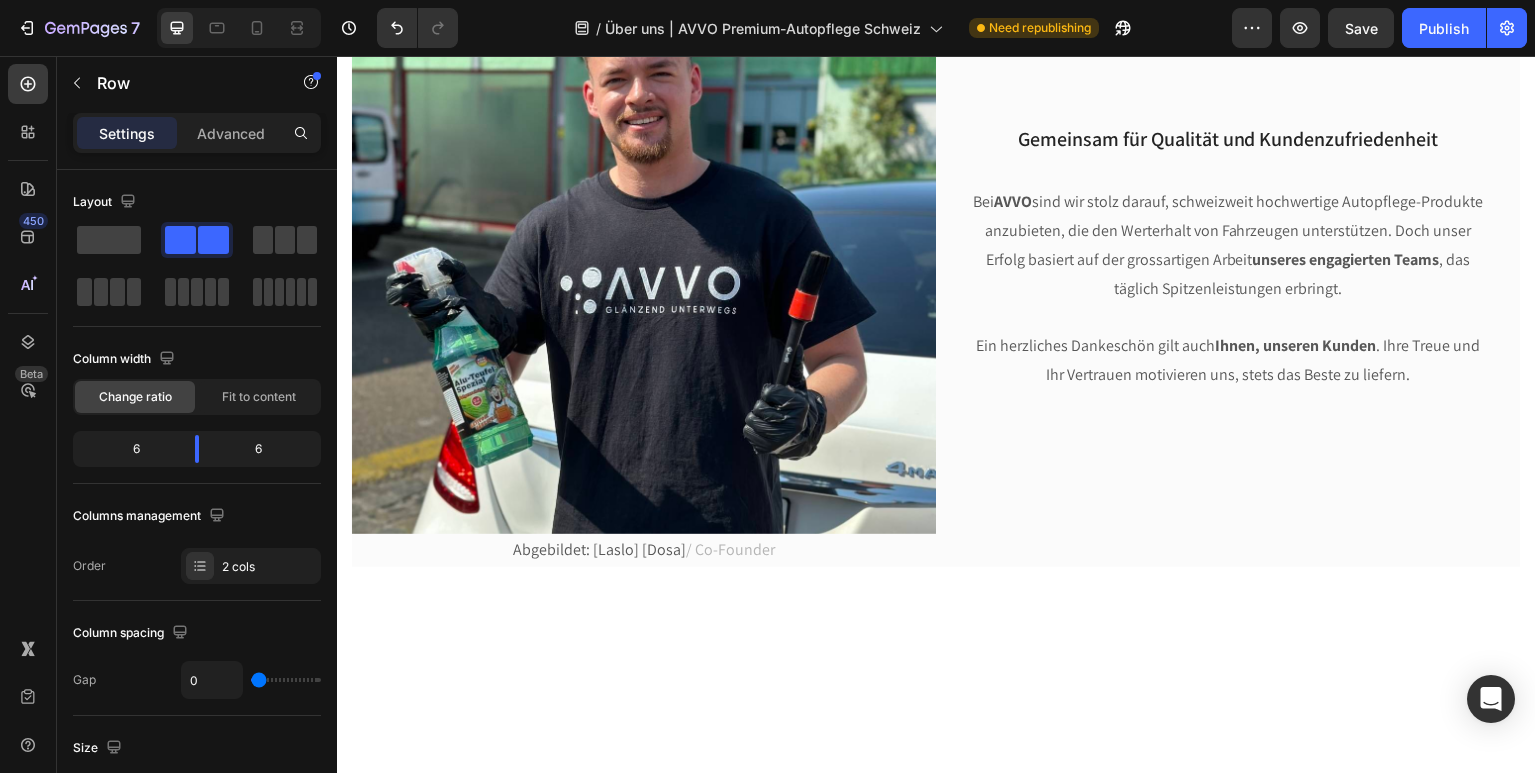 scroll, scrollTop: 0, scrollLeft: 0, axis: both 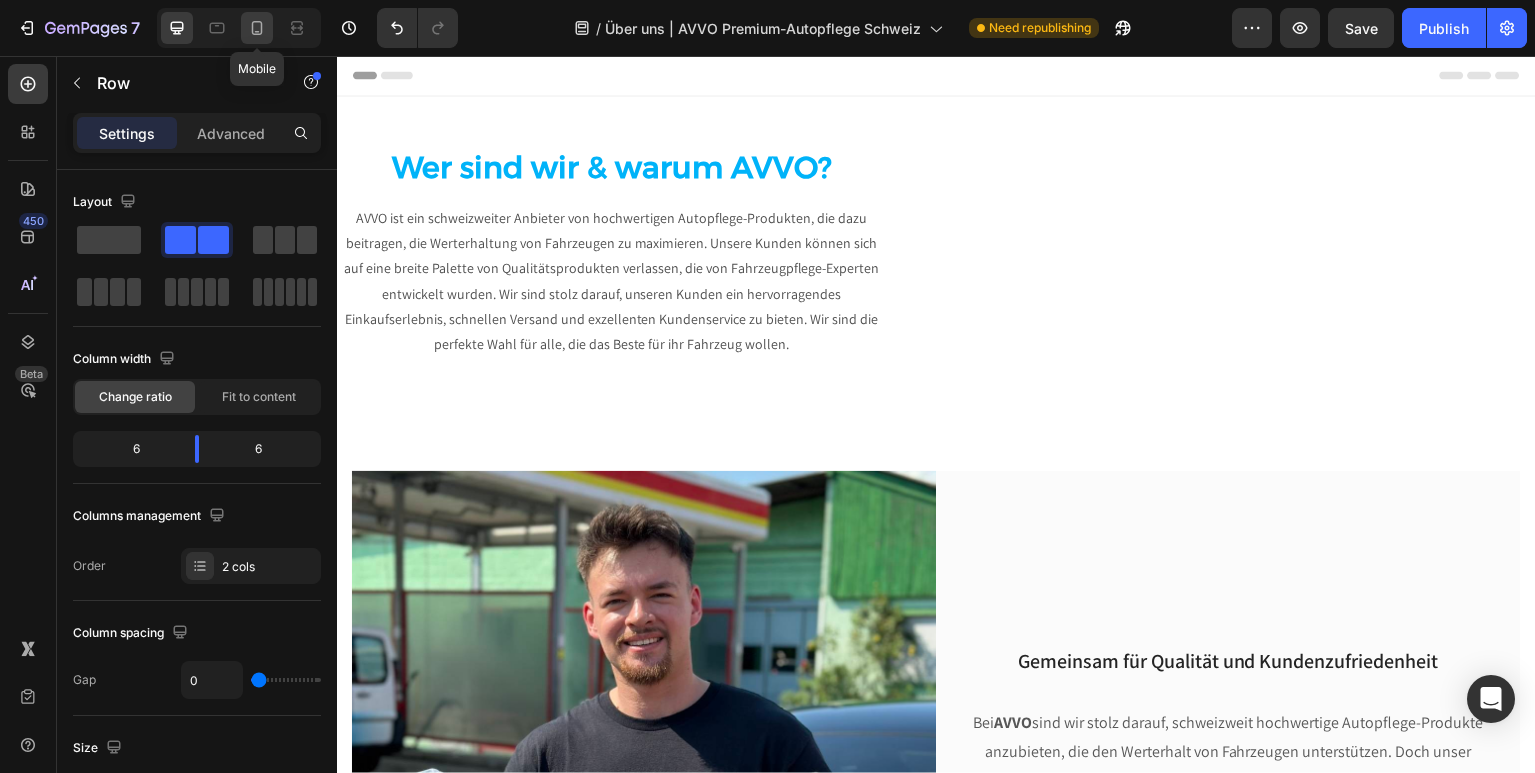 click 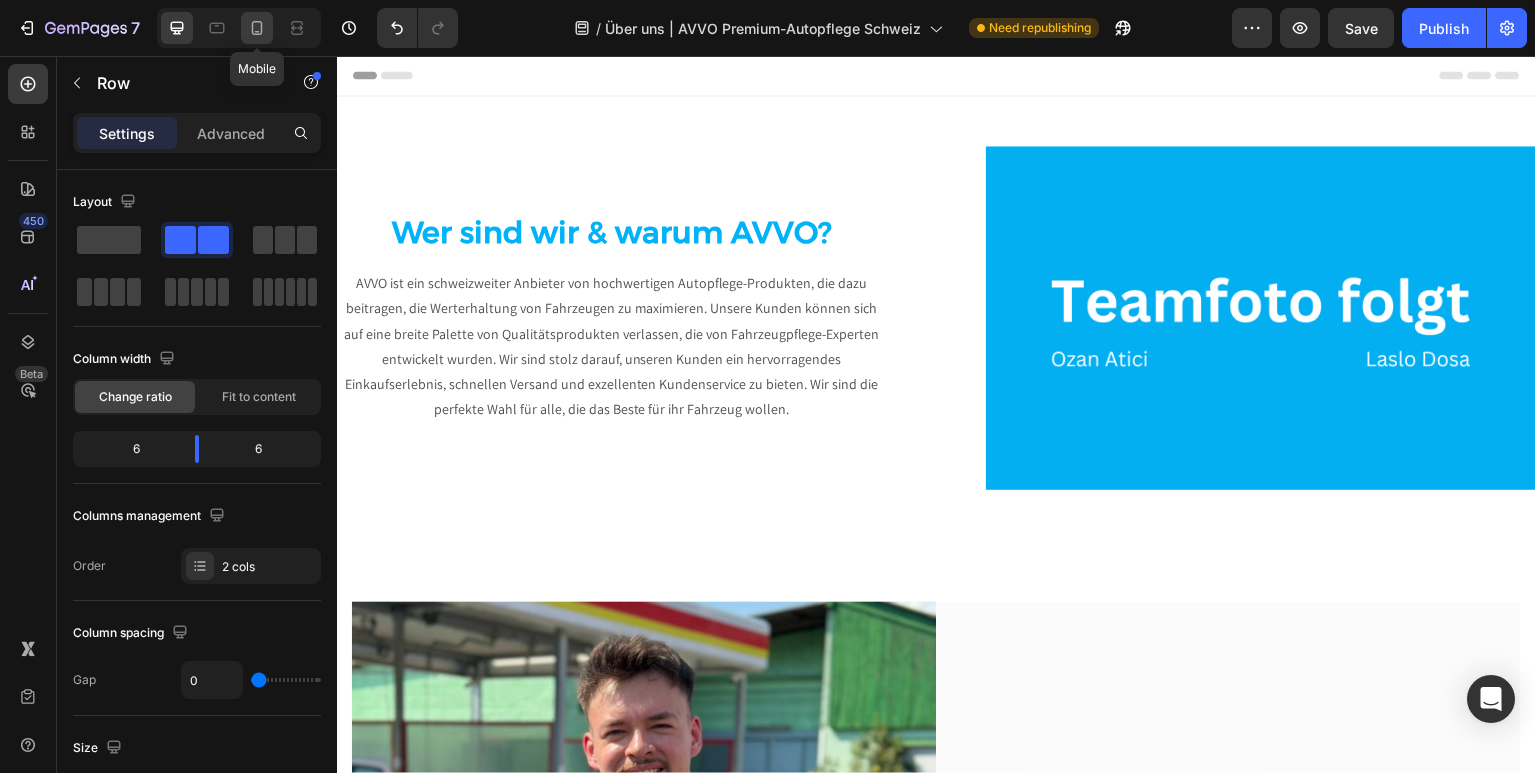 type on "100%" 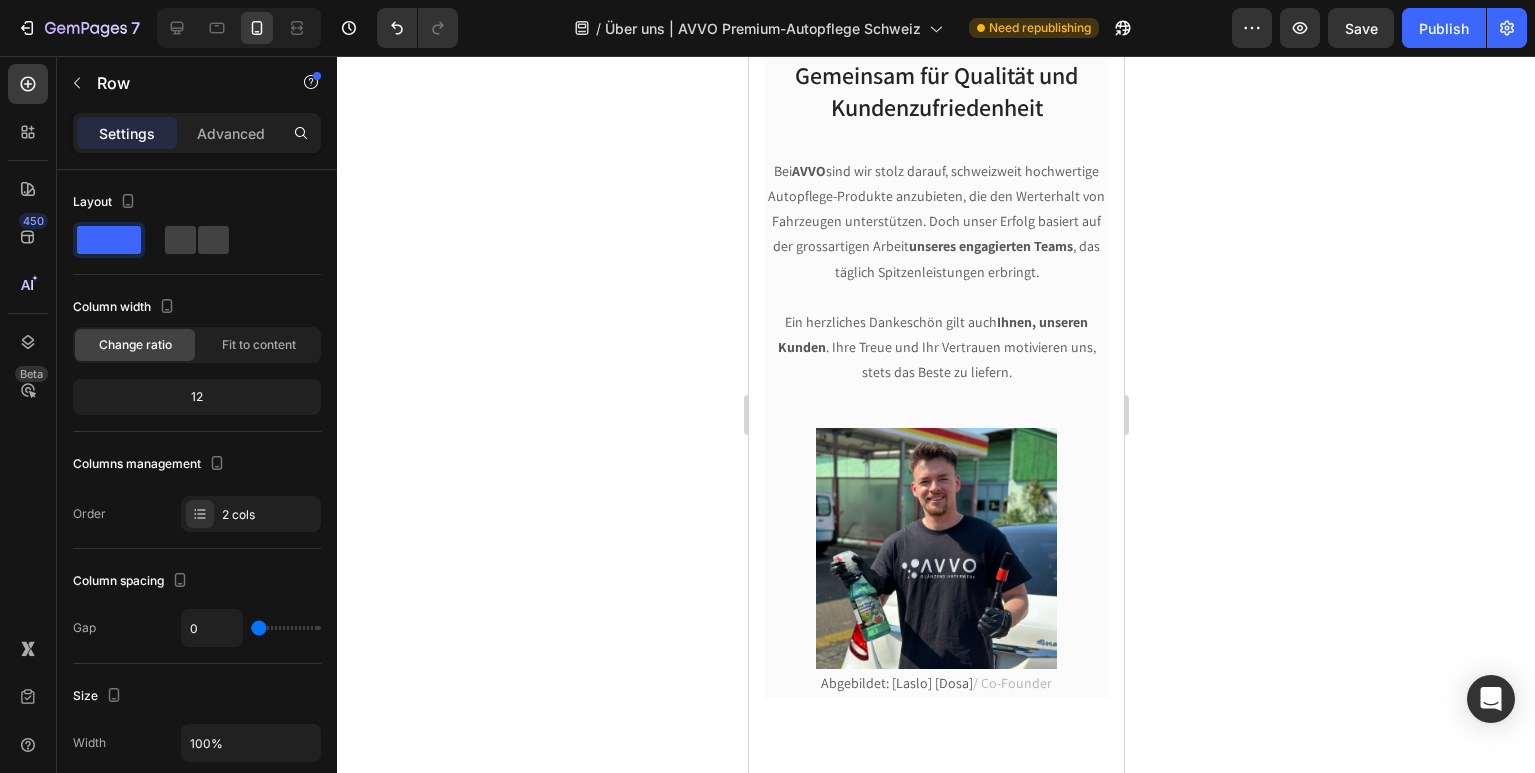 scroll, scrollTop: 672, scrollLeft: 0, axis: vertical 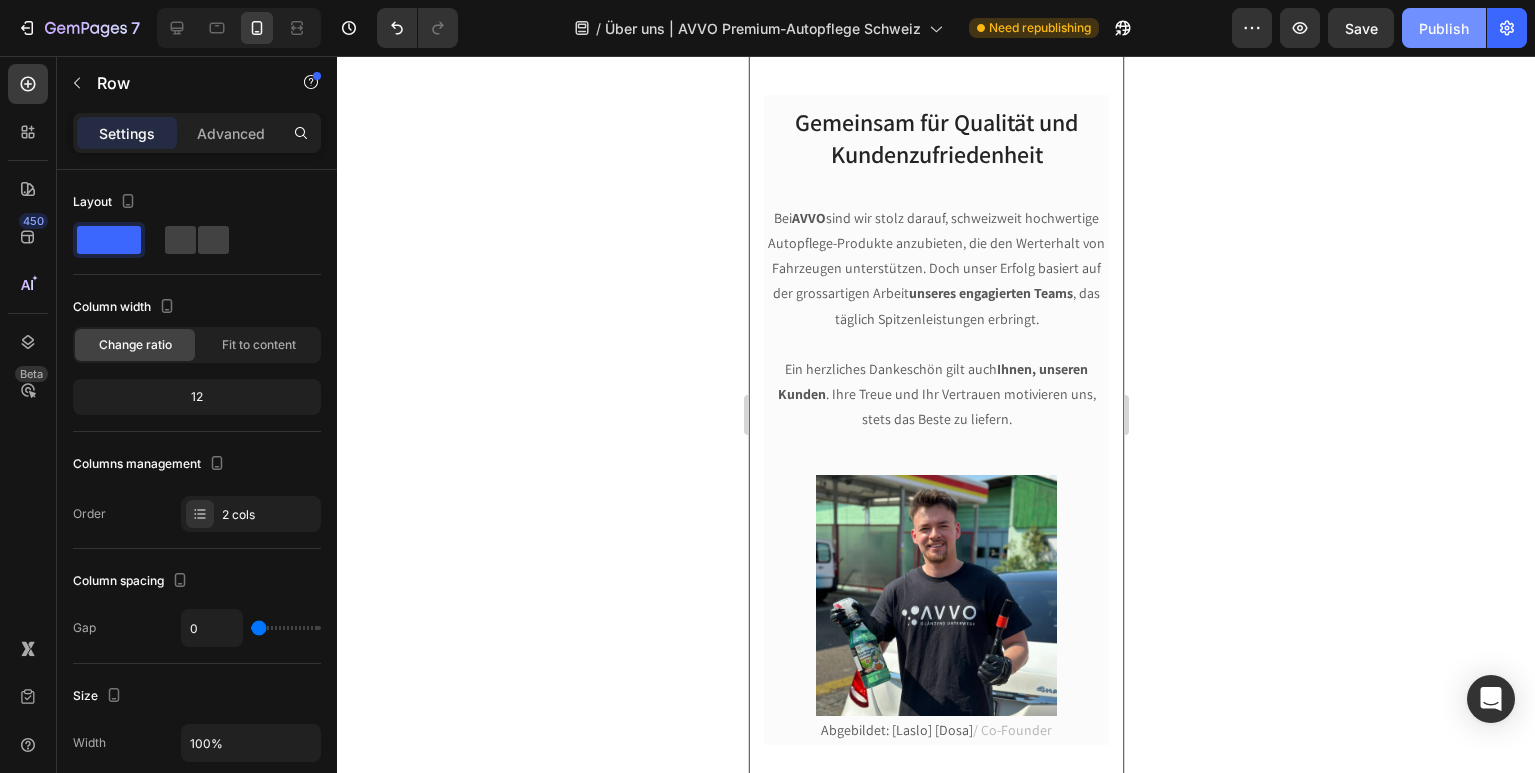 click on "Publish" at bounding box center [1444, 28] 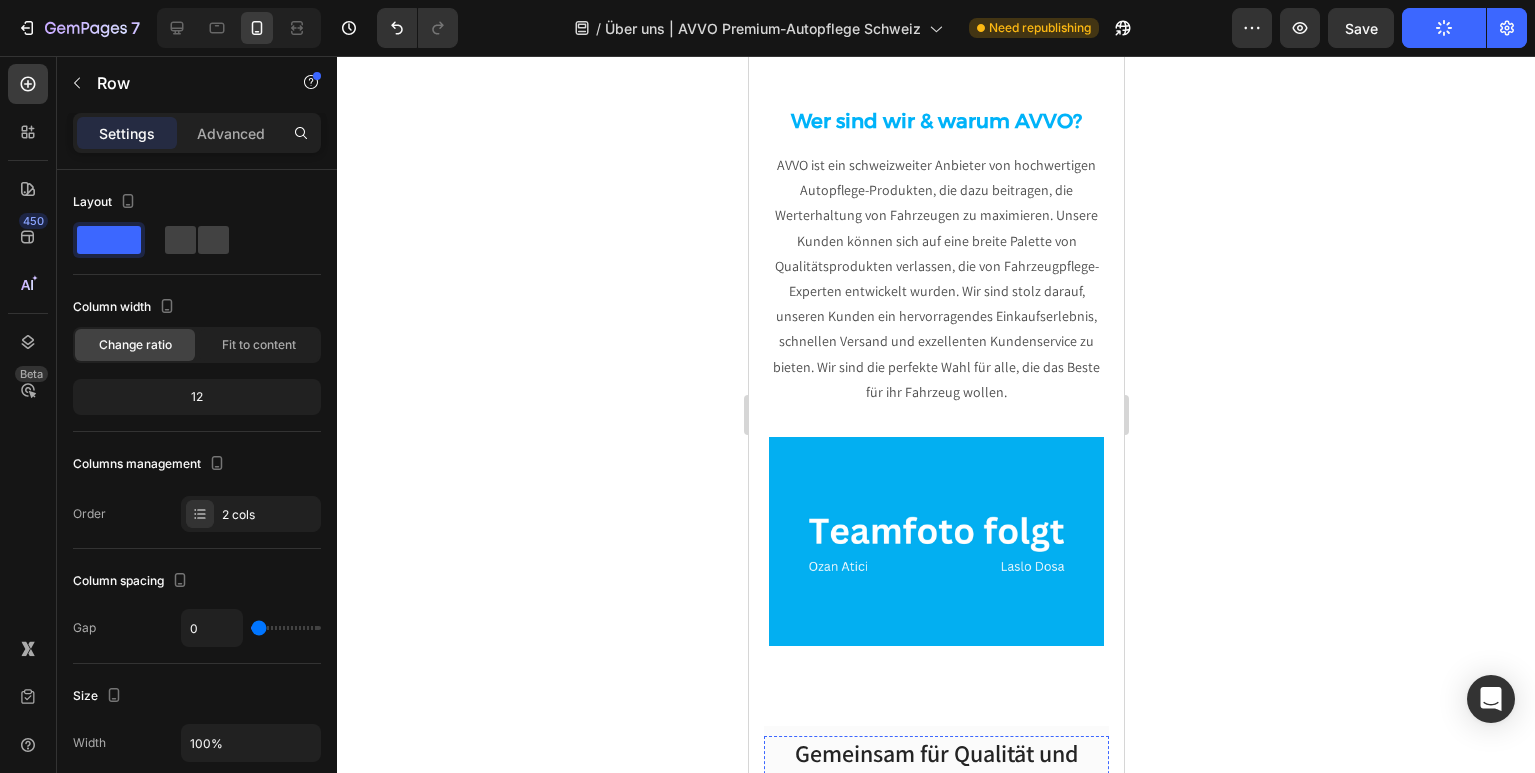scroll, scrollTop: 0, scrollLeft: 0, axis: both 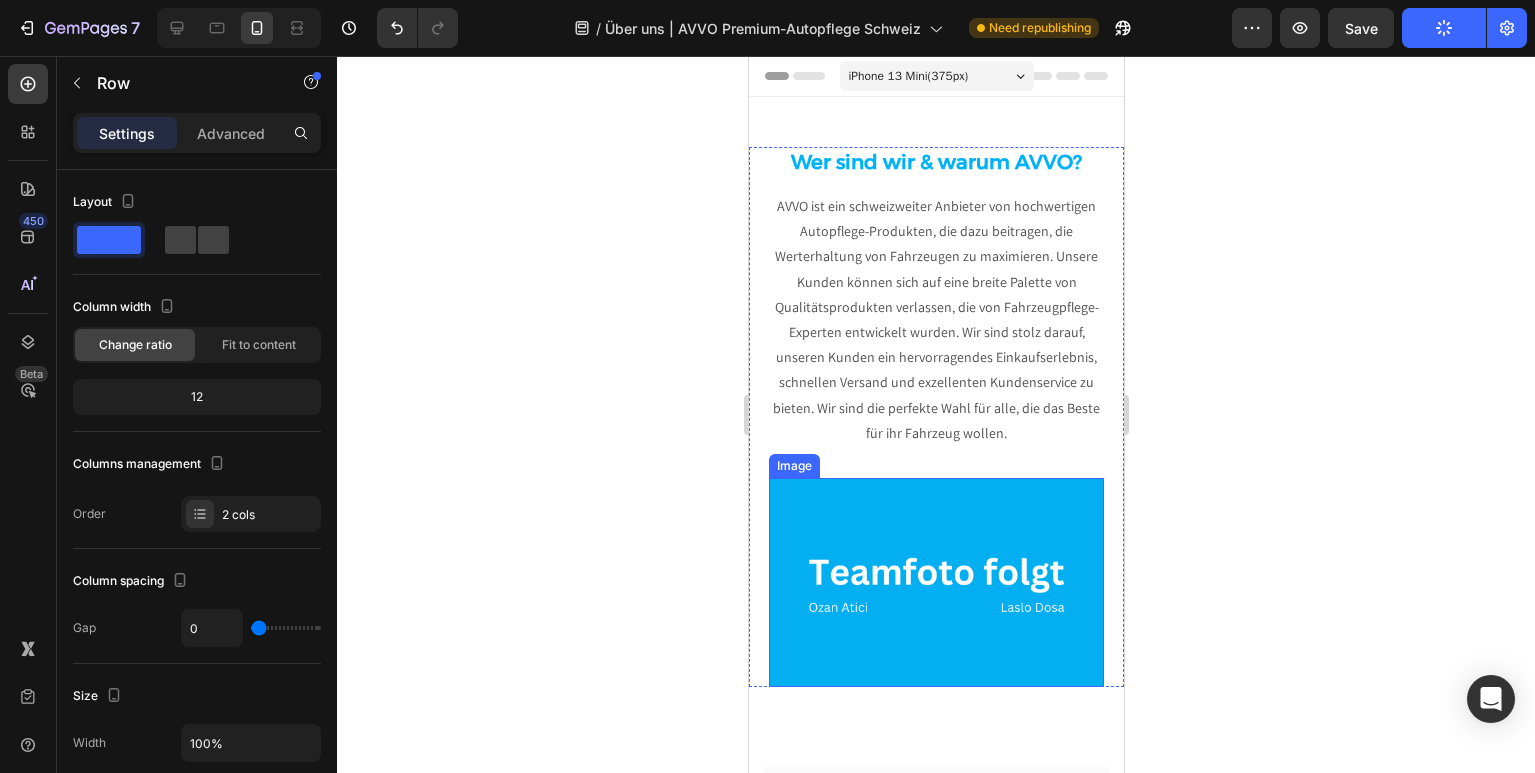 click at bounding box center [935, 582] 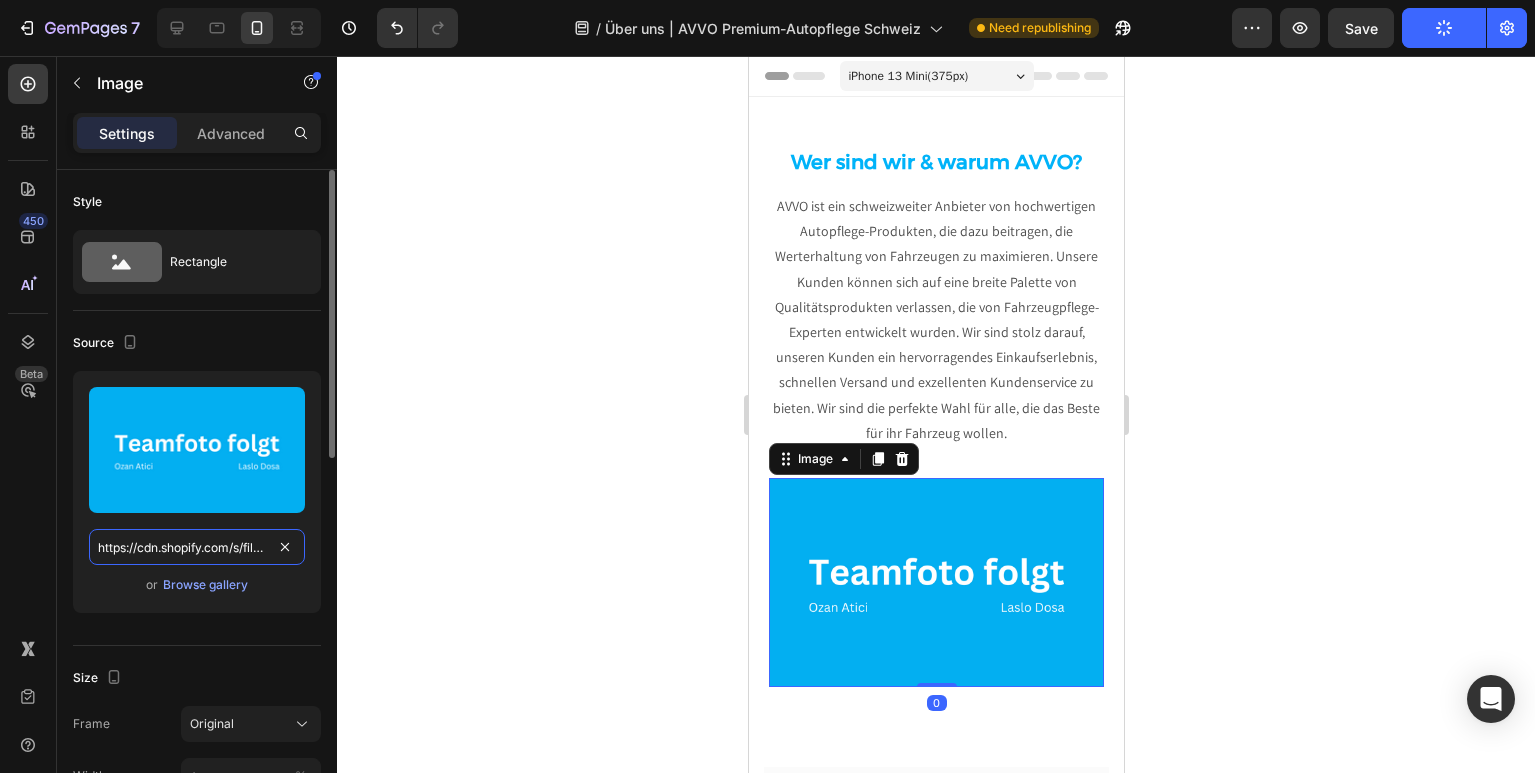 click on "https://cdn.shopify.com/s/files/1/0711/1665/2835/files/gempages_474962943587386523-0bb3b7f4-553d-41bb-b6d9-429f1f35f0e0.png" at bounding box center [197, 547] 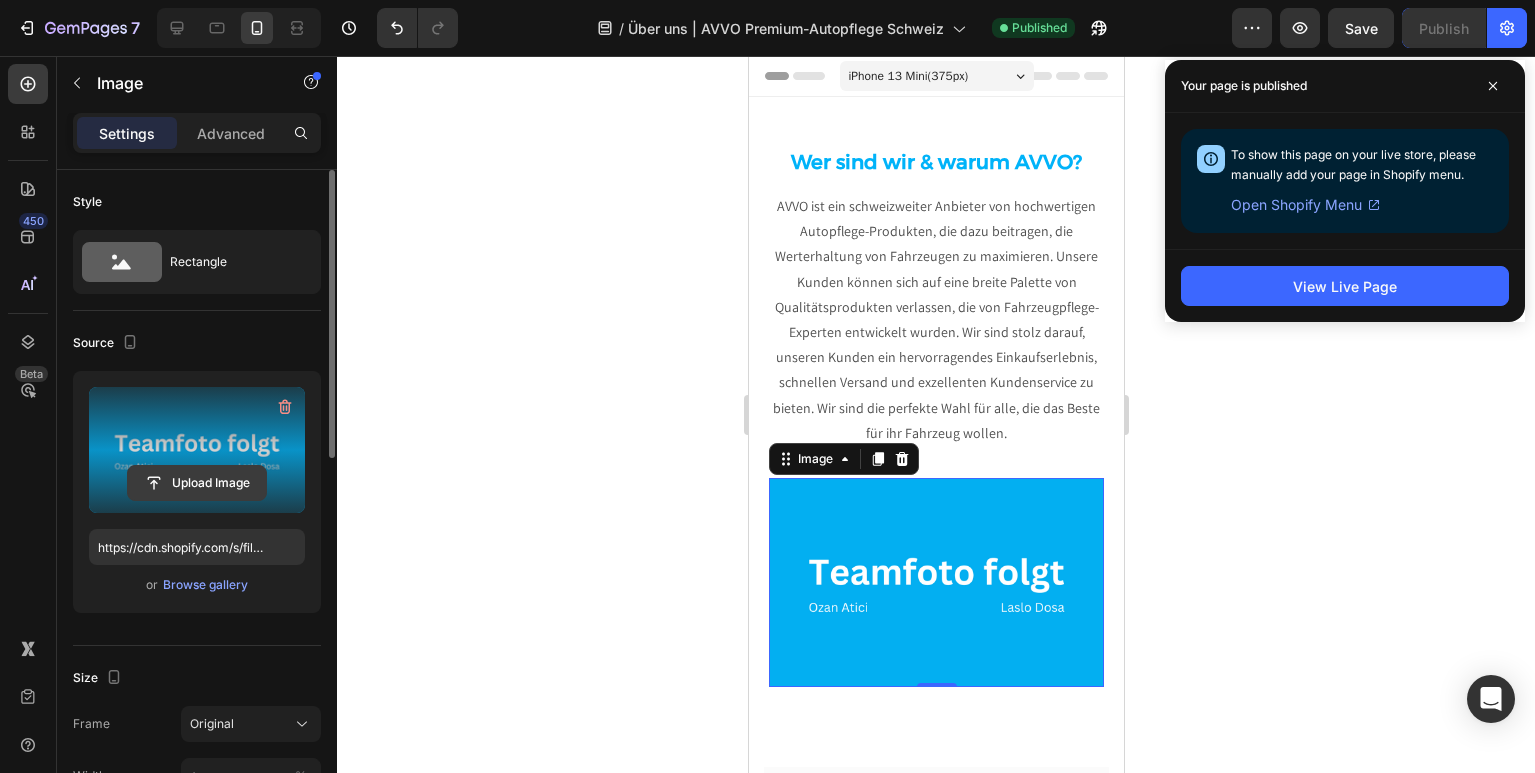 click 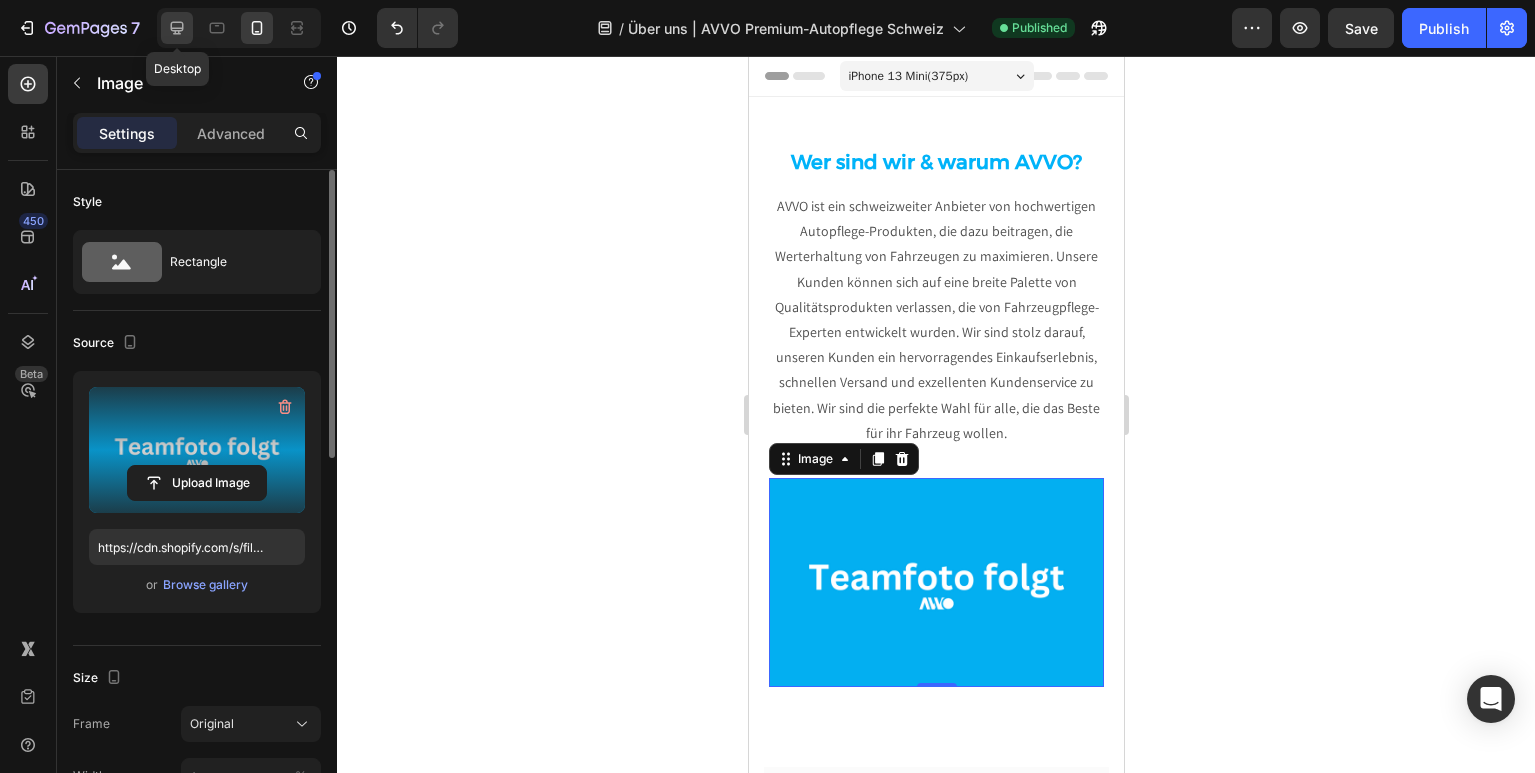 click 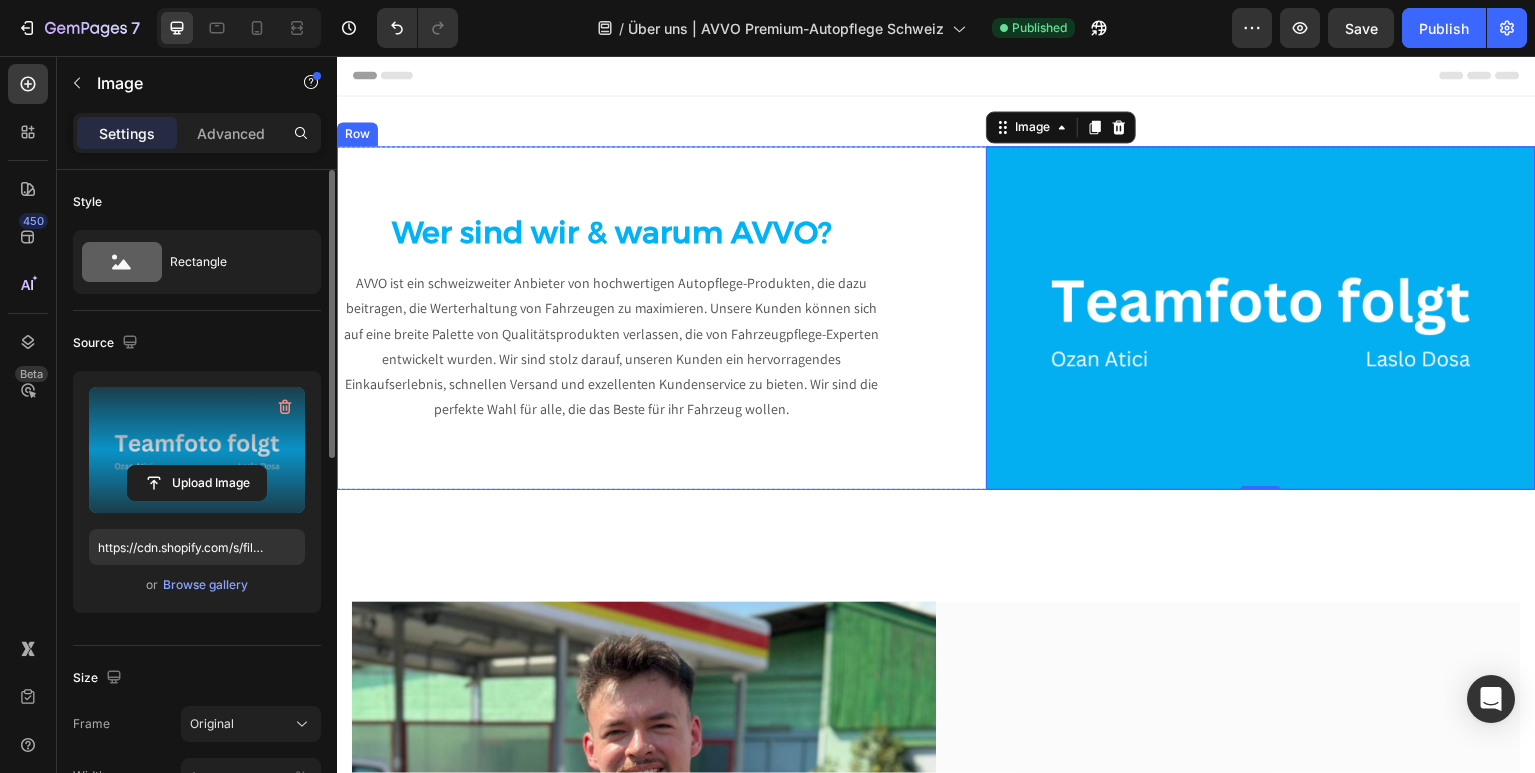 scroll, scrollTop: 21, scrollLeft: 0, axis: vertical 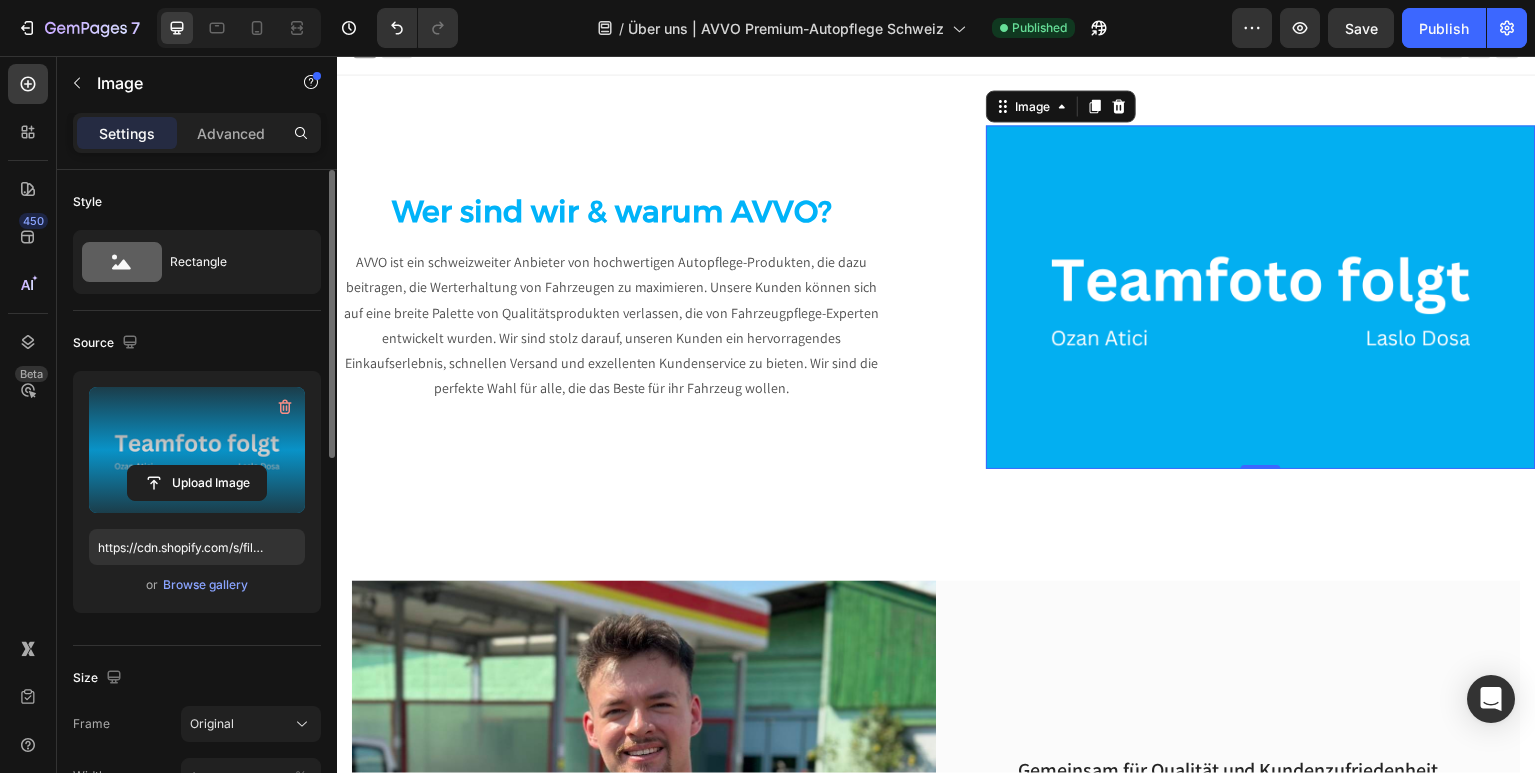 click at bounding box center [1262, 298] 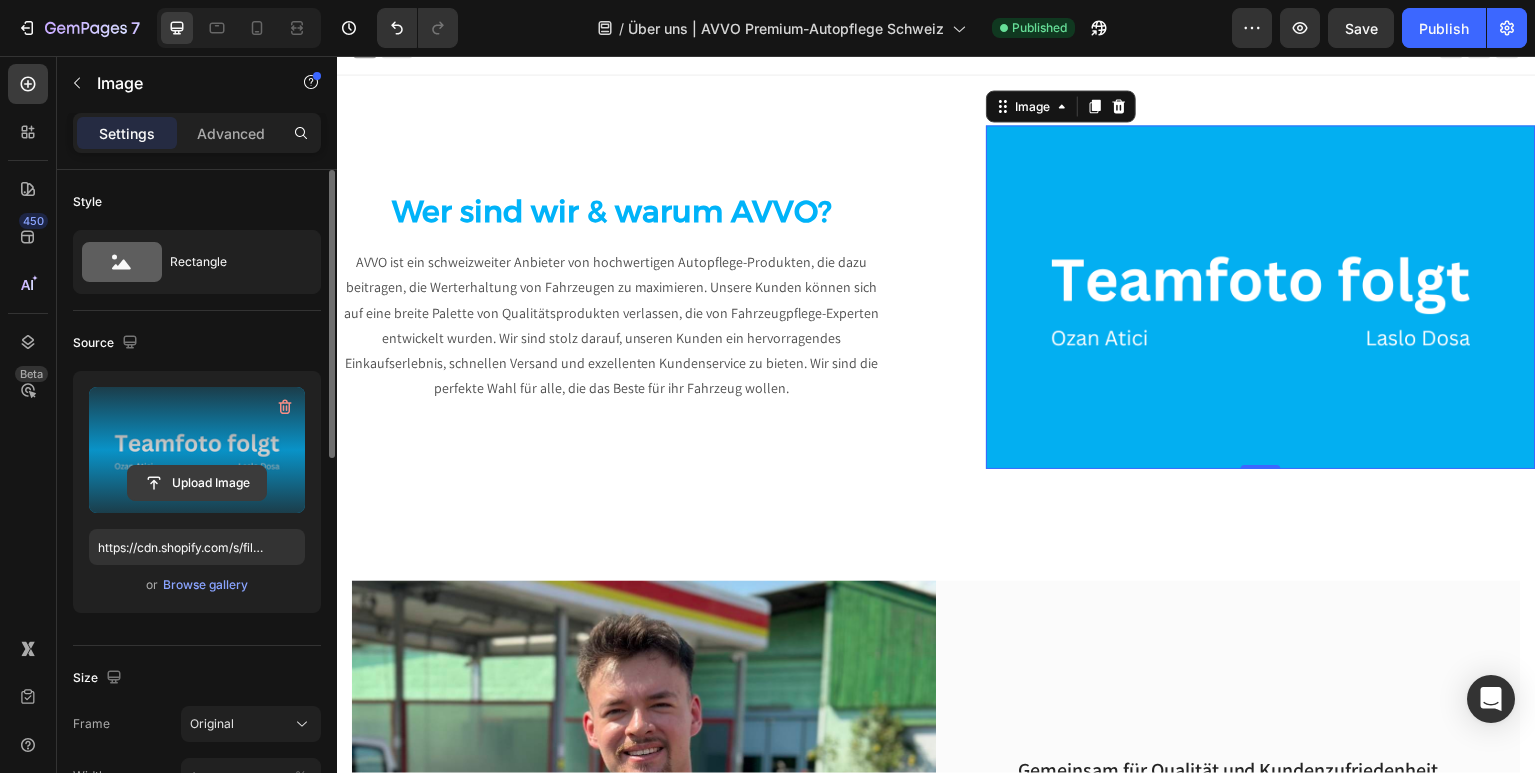 click 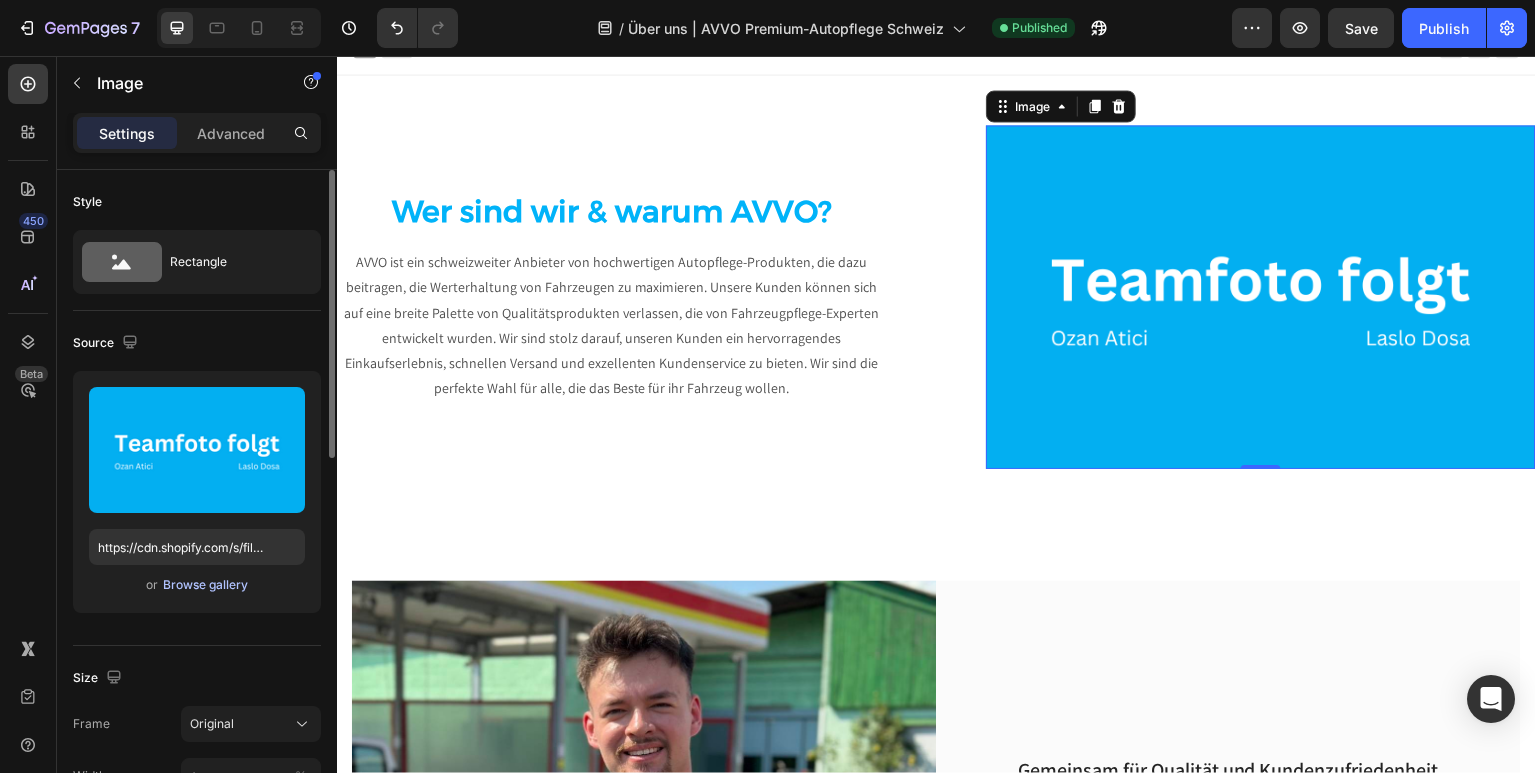 click on "Browse gallery" at bounding box center [205, 585] 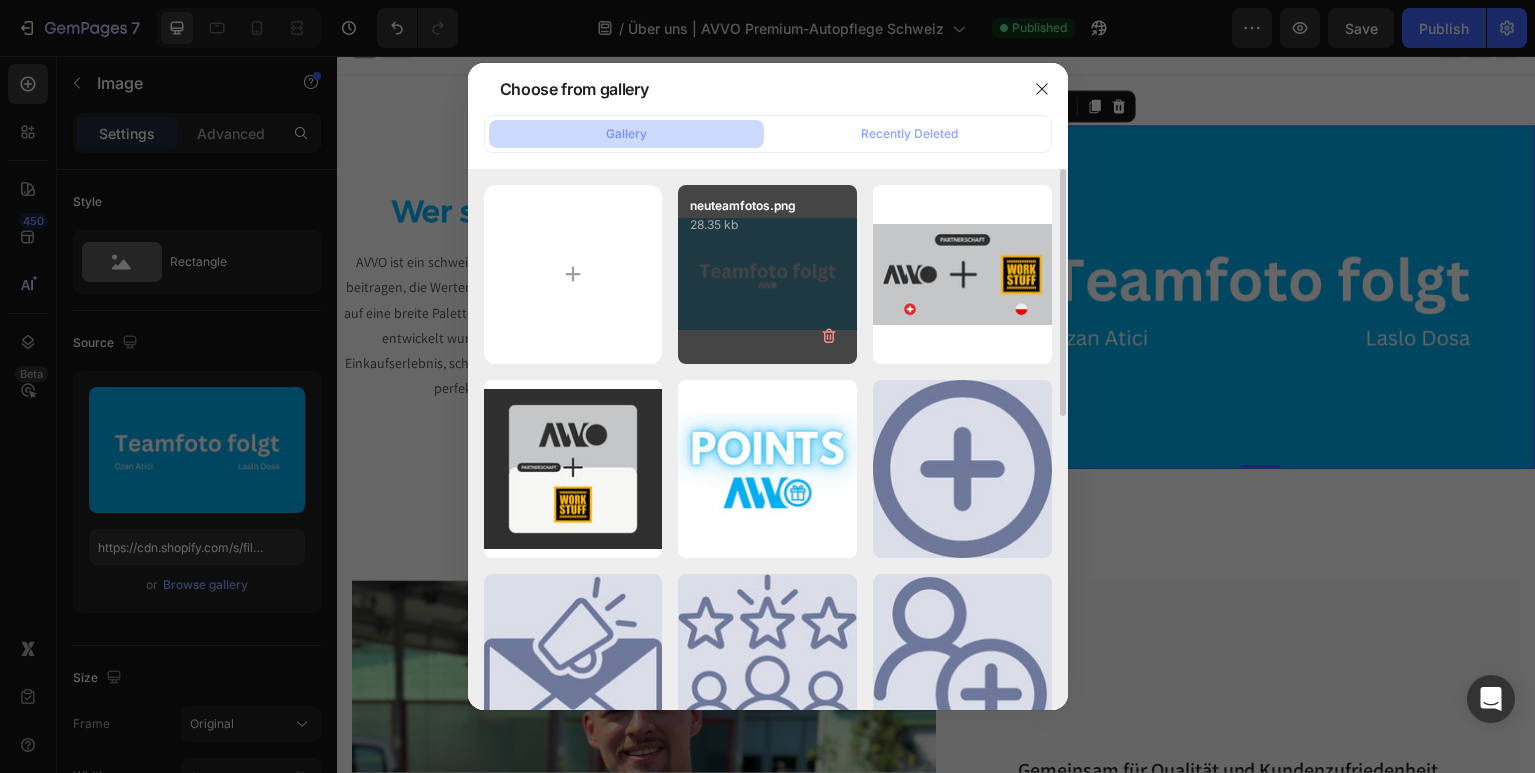 click on "neuteamfotos.png 28.35 kb" at bounding box center (767, 274) 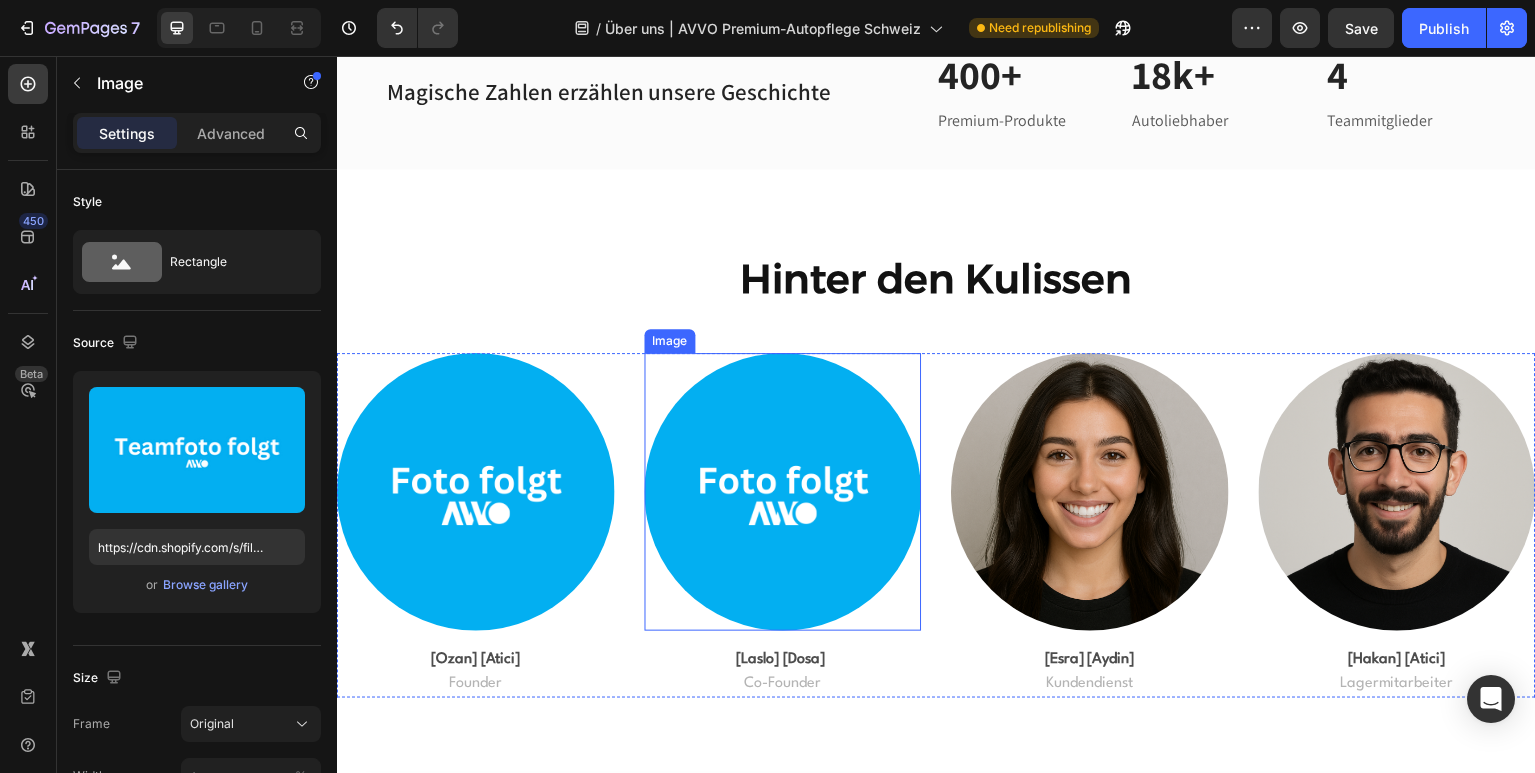 scroll, scrollTop: 1410, scrollLeft: 0, axis: vertical 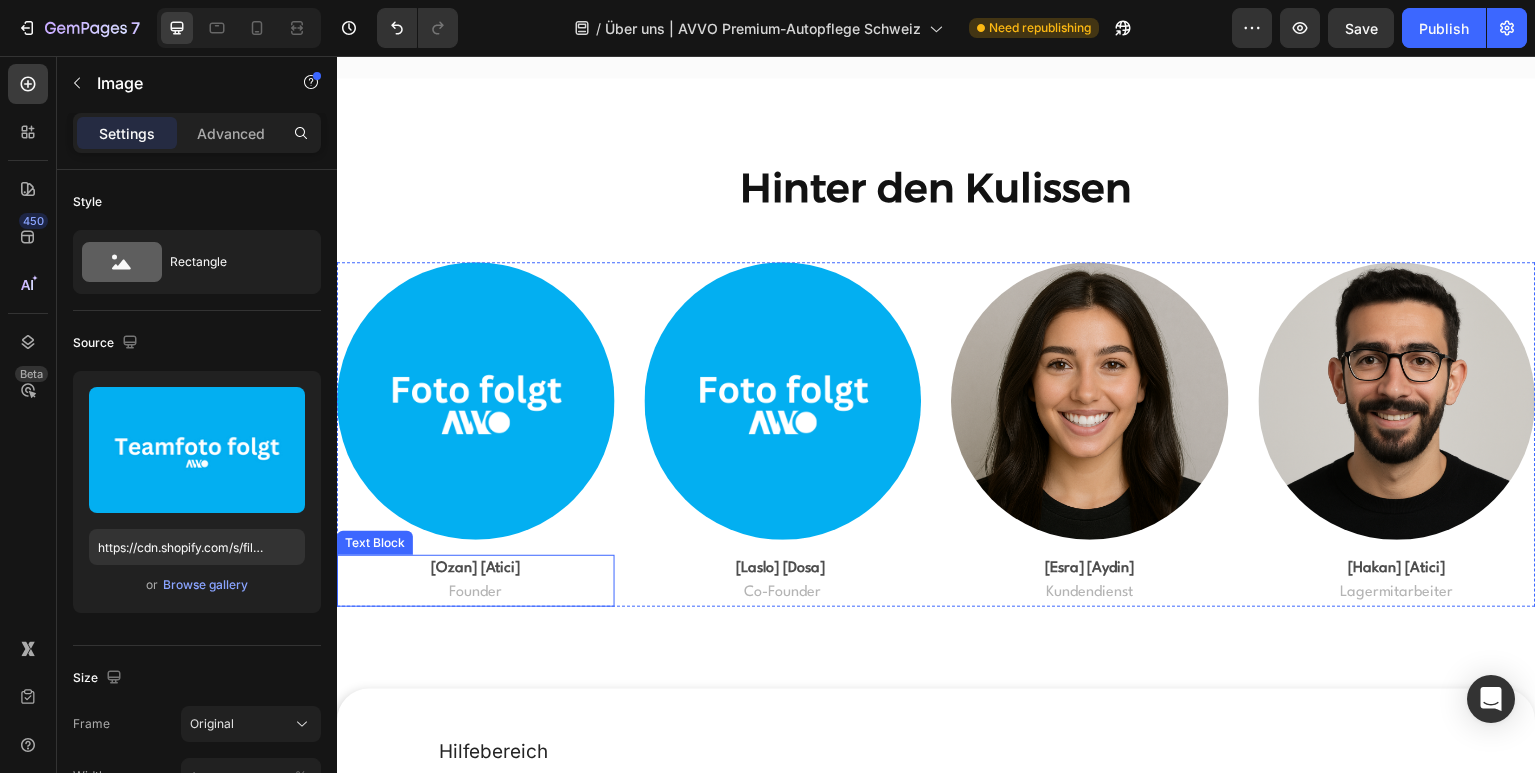 click on "[Ozan] [Atici]" at bounding box center [476, 569] 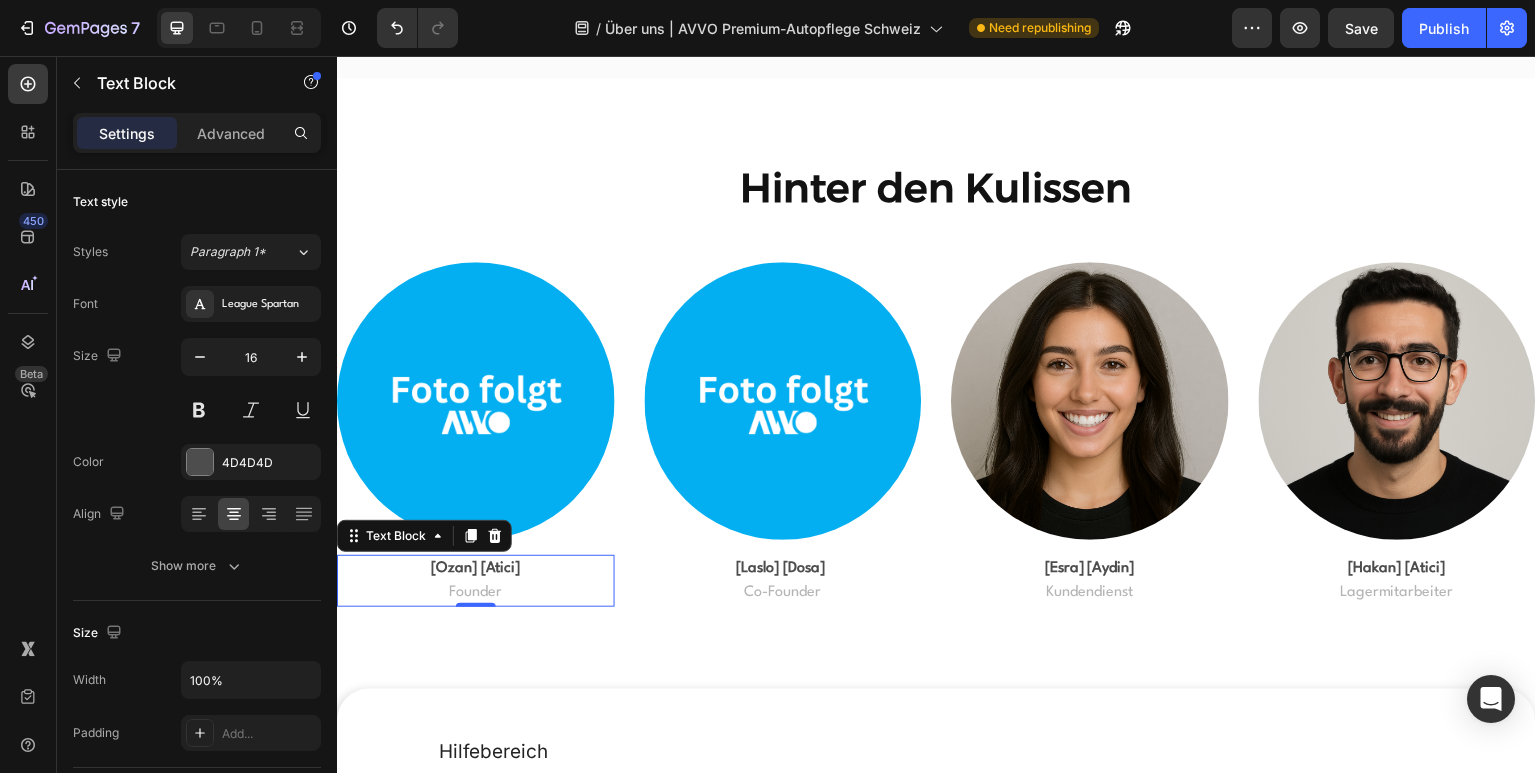 click on "[Ozan] [Atici]" at bounding box center [476, 569] 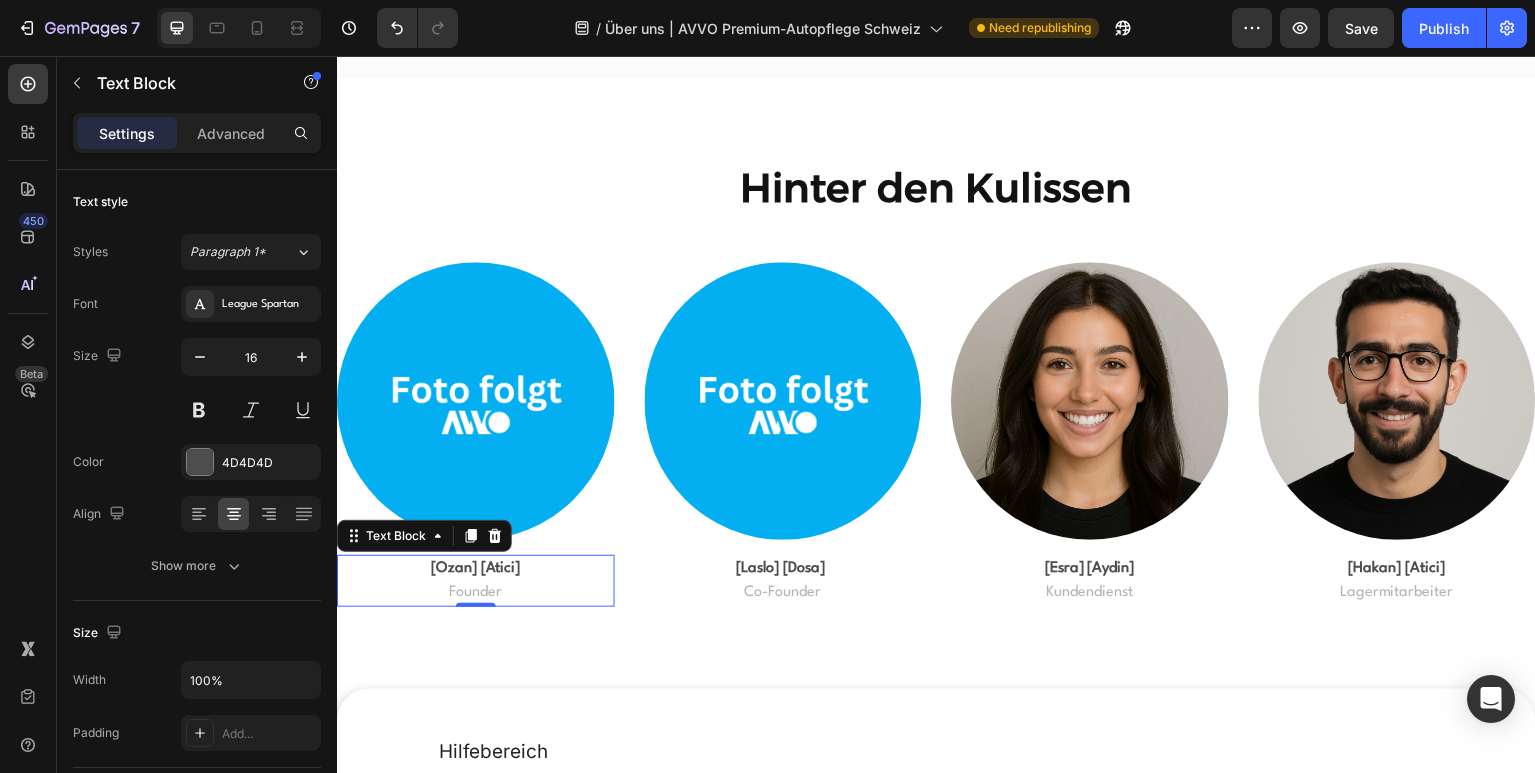 click on "[Ozan] [Atici]" at bounding box center (476, 569) 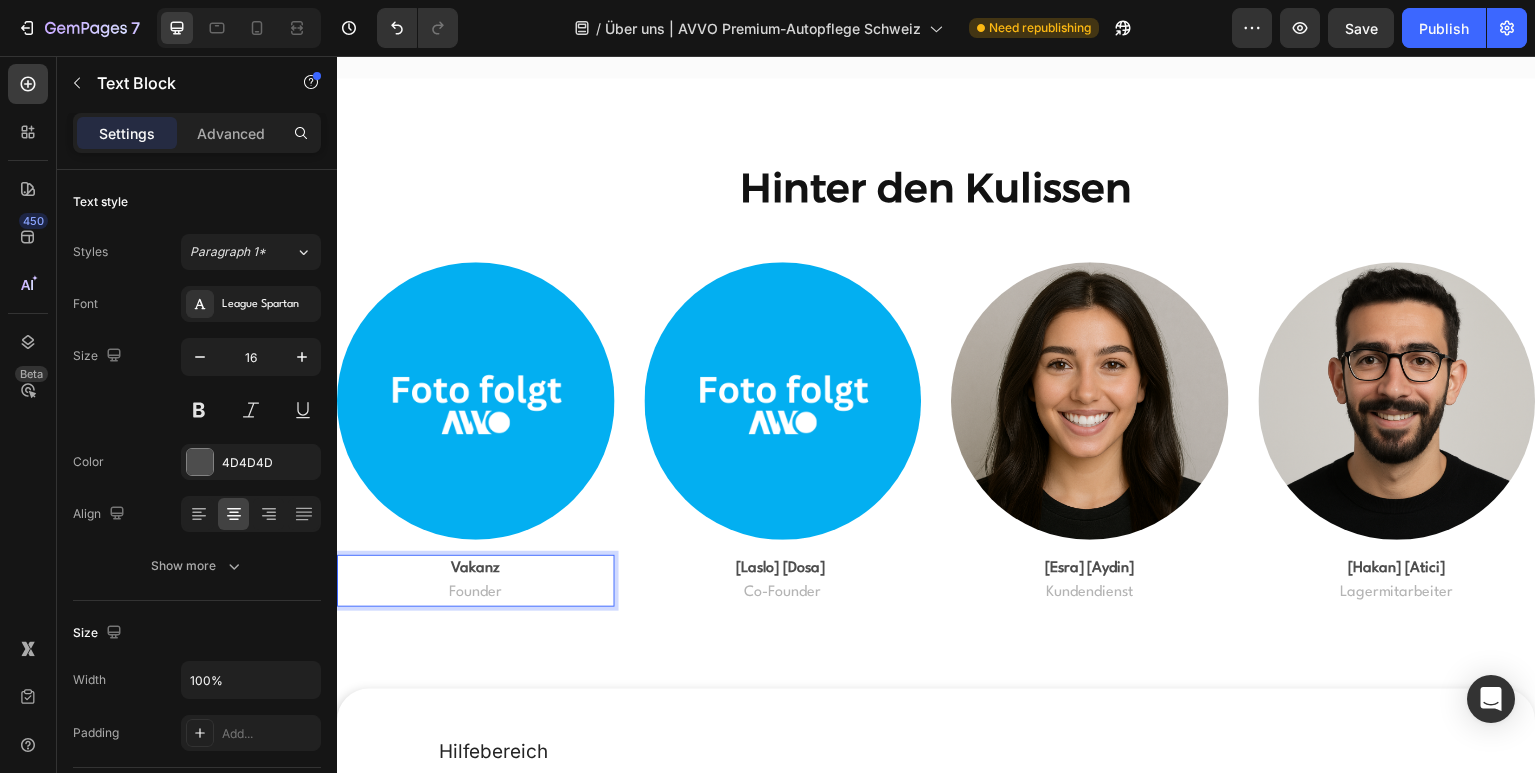 click on "Founder" at bounding box center (475, 593) 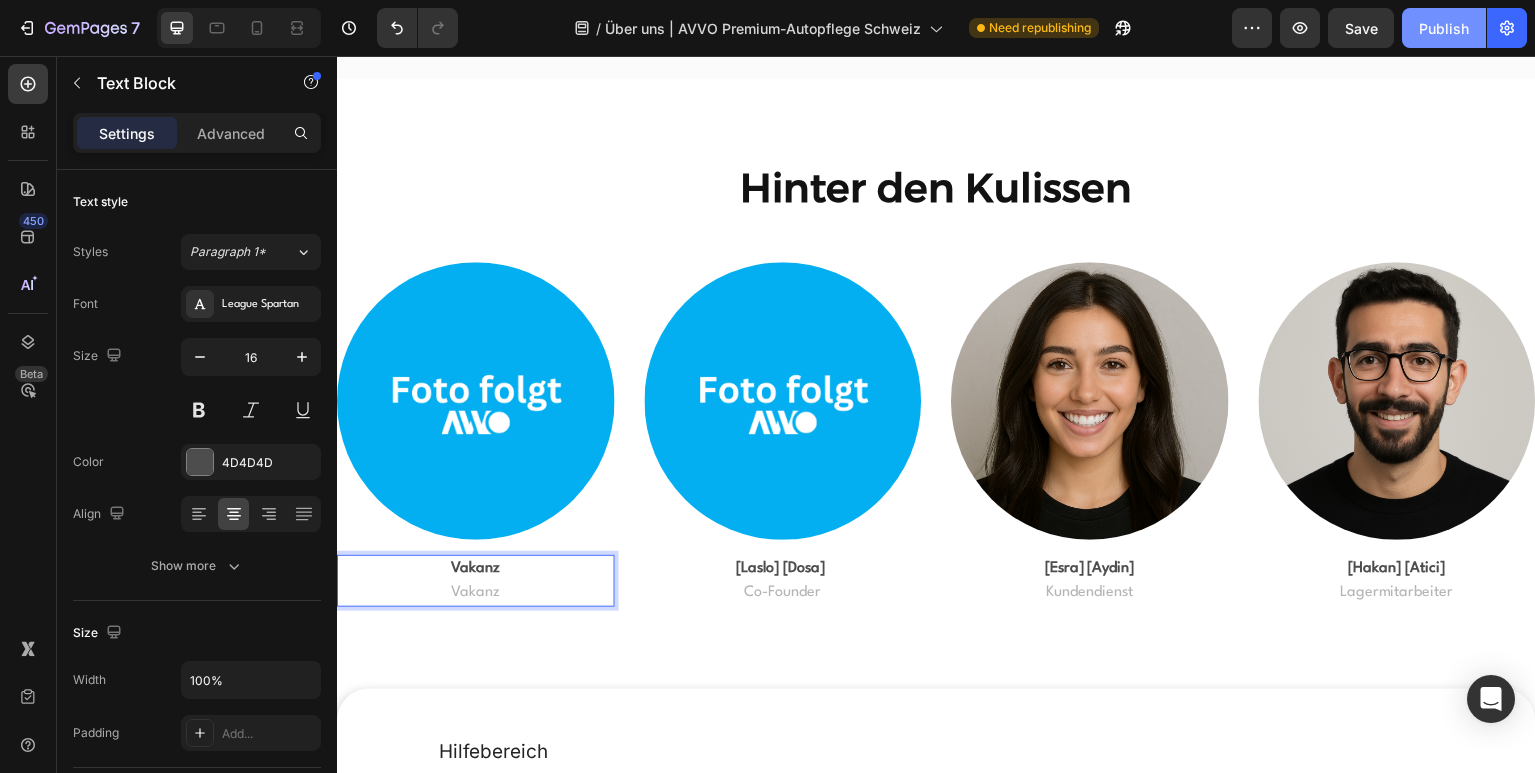 click on "Publish" at bounding box center [1444, 28] 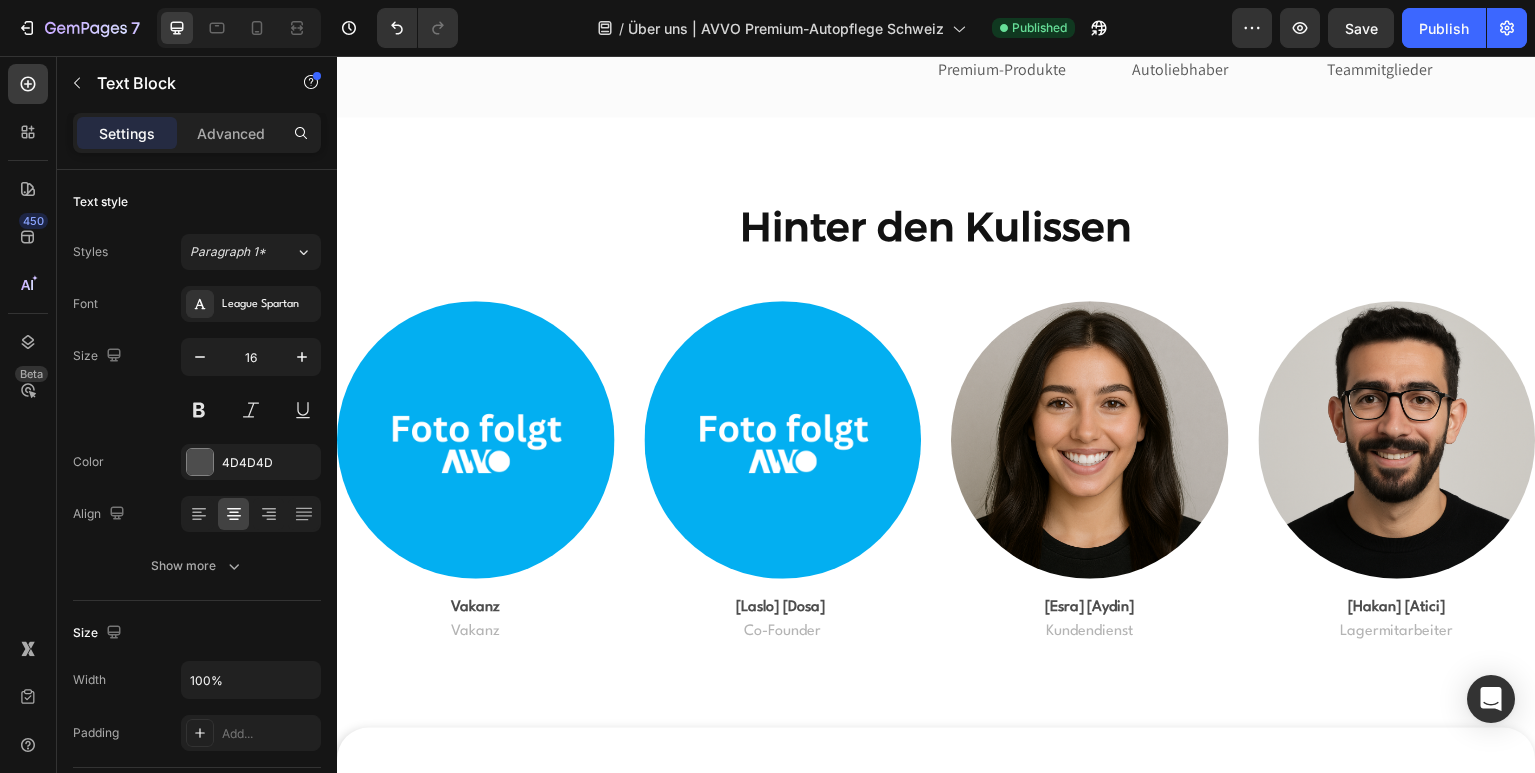 scroll, scrollTop: 1369, scrollLeft: 0, axis: vertical 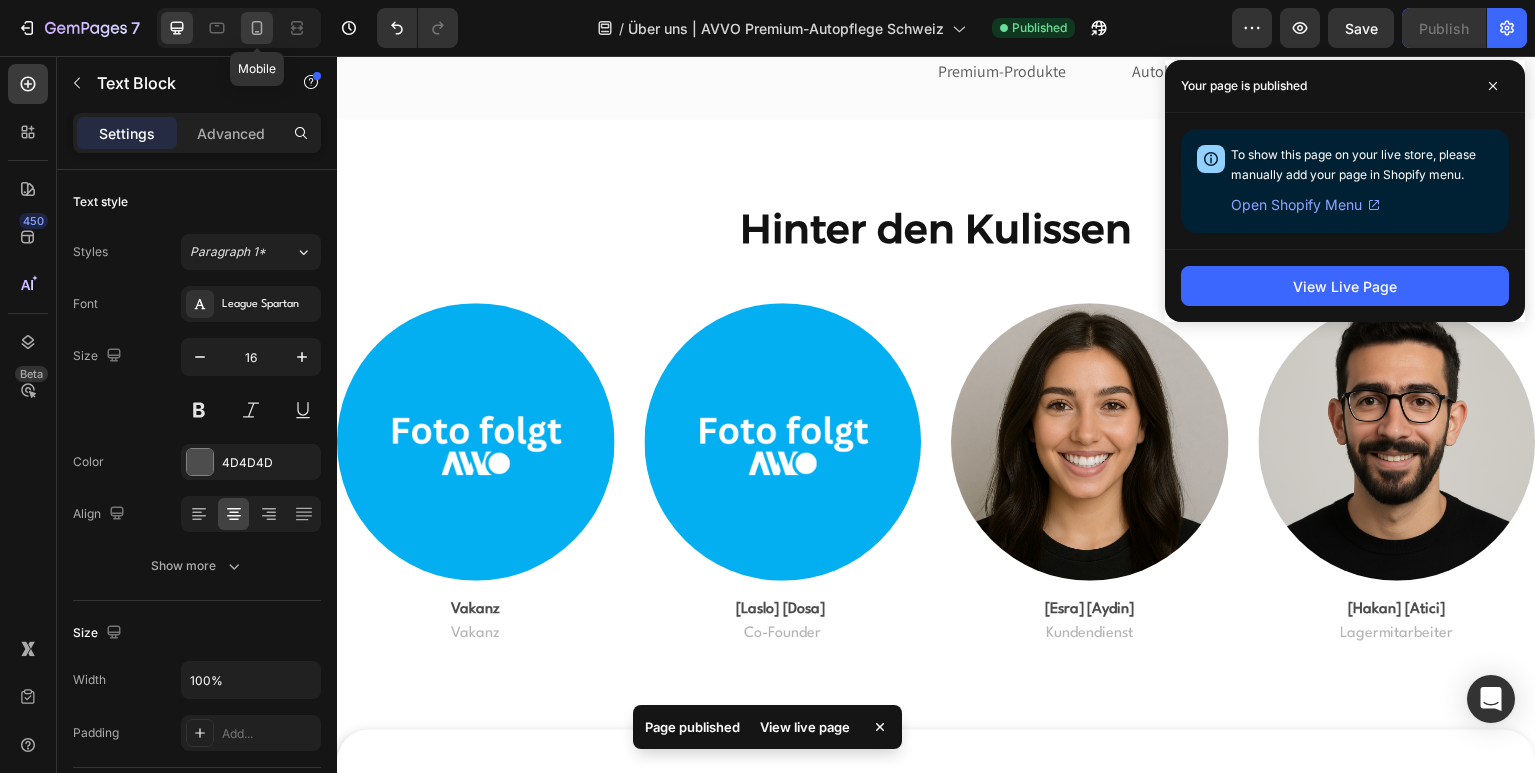 click 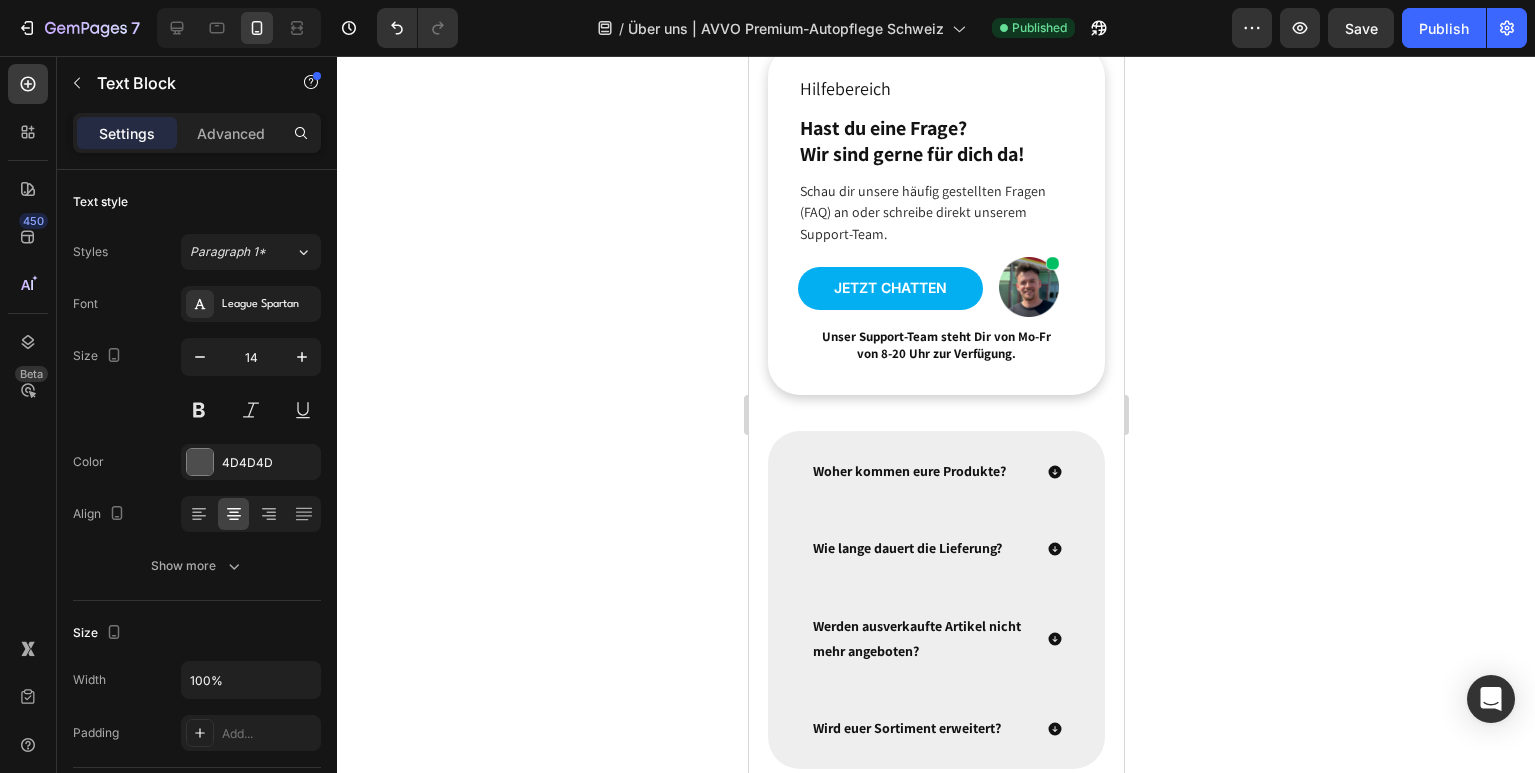 scroll, scrollTop: 2862, scrollLeft: 0, axis: vertical 